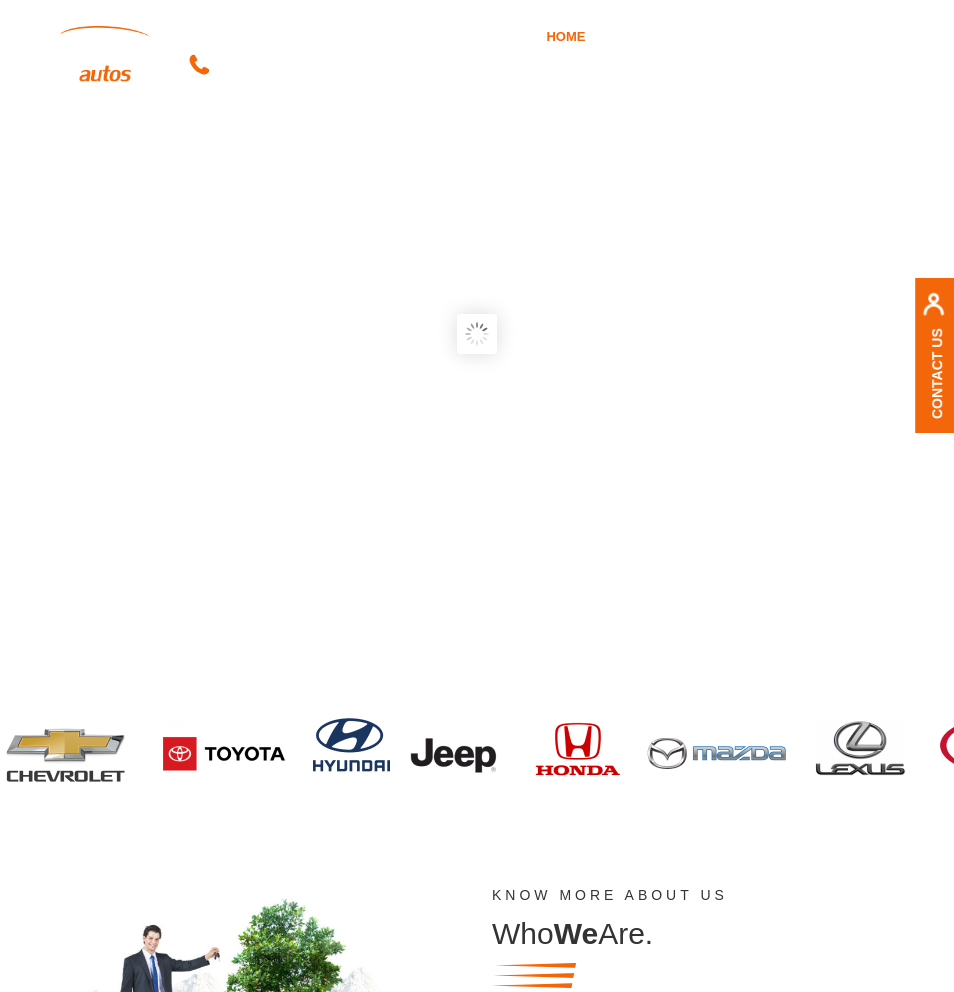 scroll, scrollTop: 0, scrollLeft: 0, axis: both 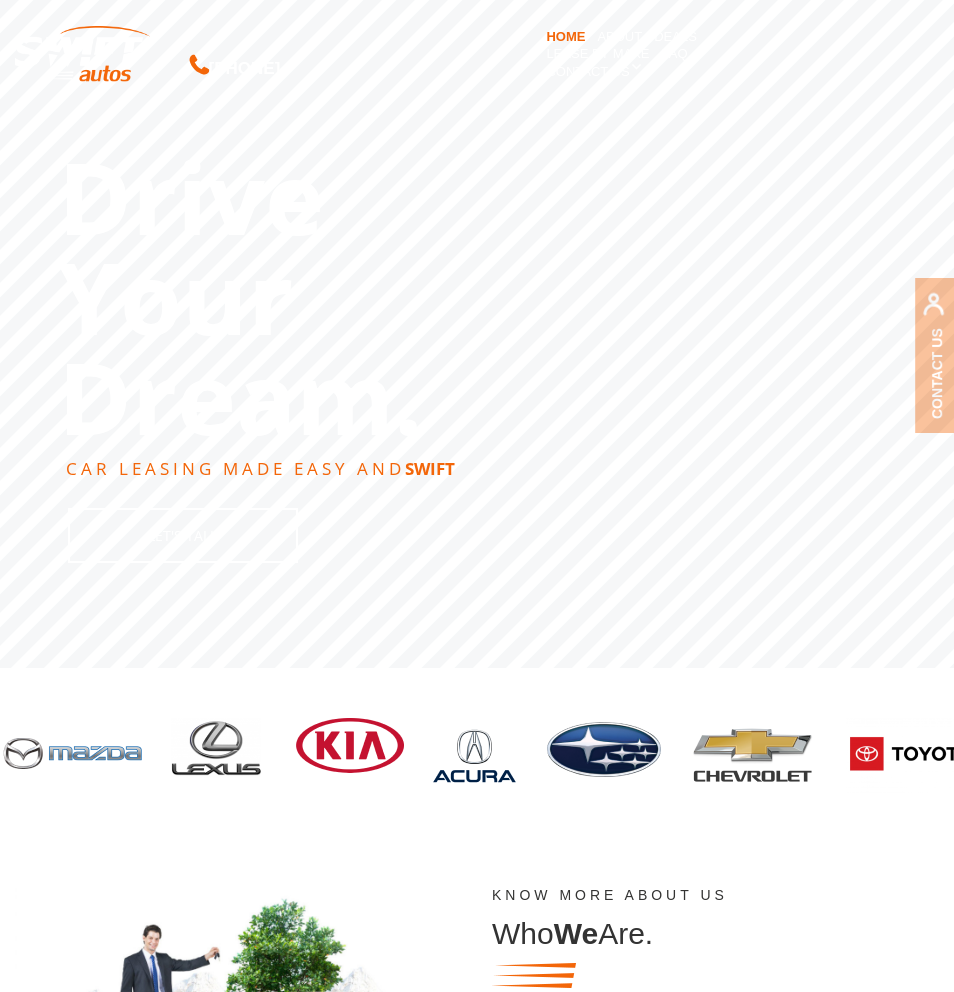 click on "DEALS" at bounding box center (675, 36) 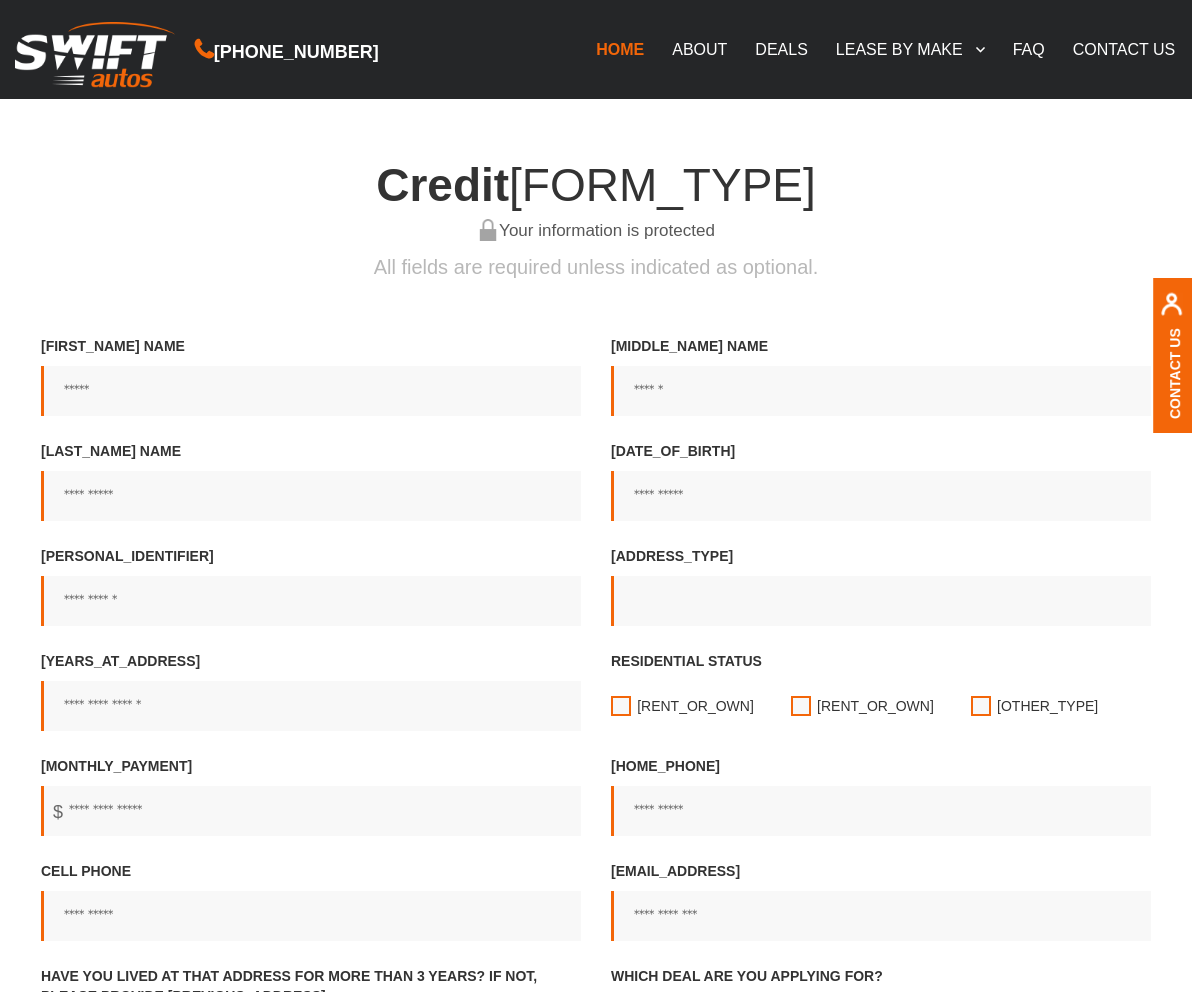 scroll, scrollTop: 0, scrollLeft: 0, axis: both 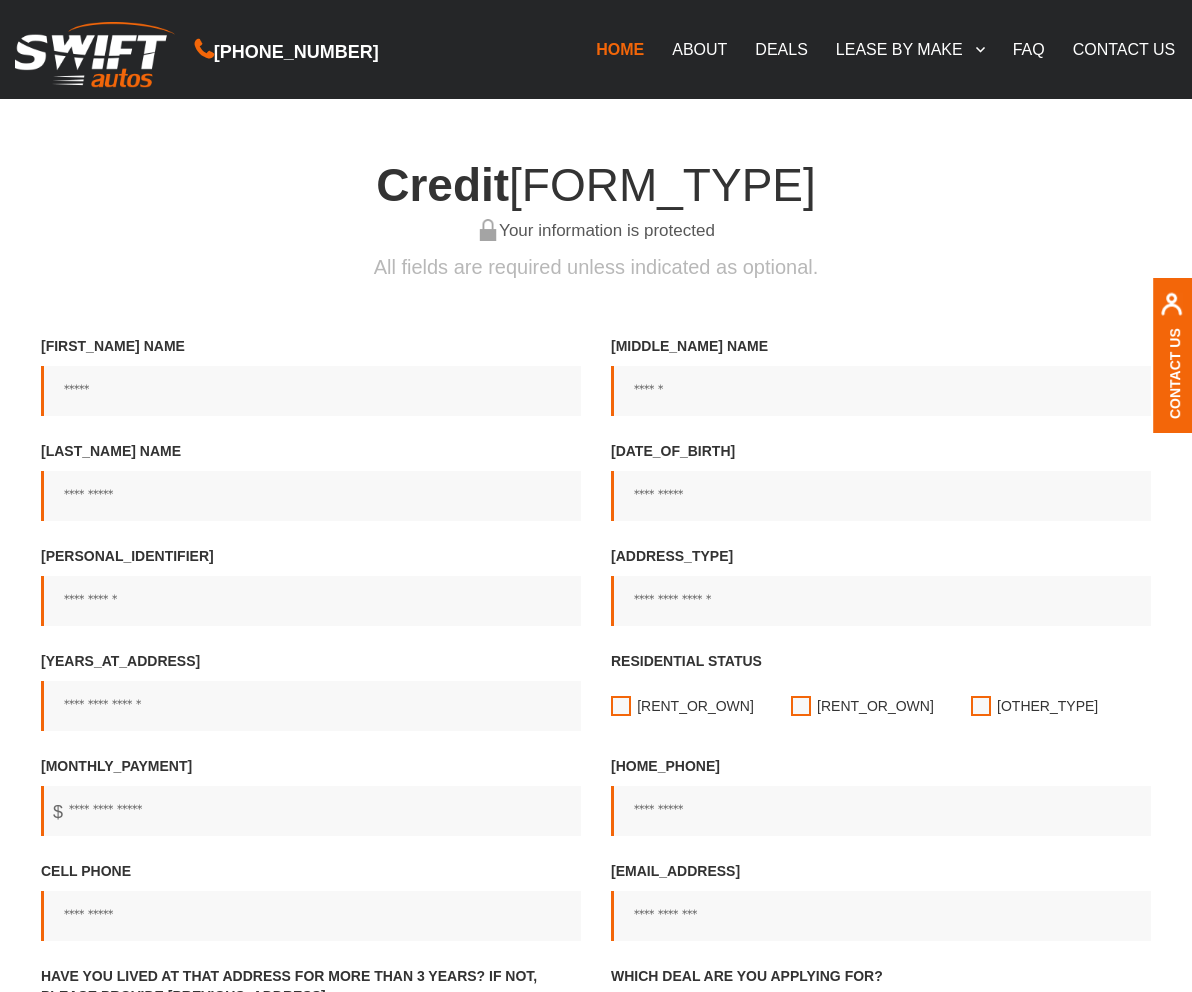 click on "First Name" at bounding box center (311, 391) 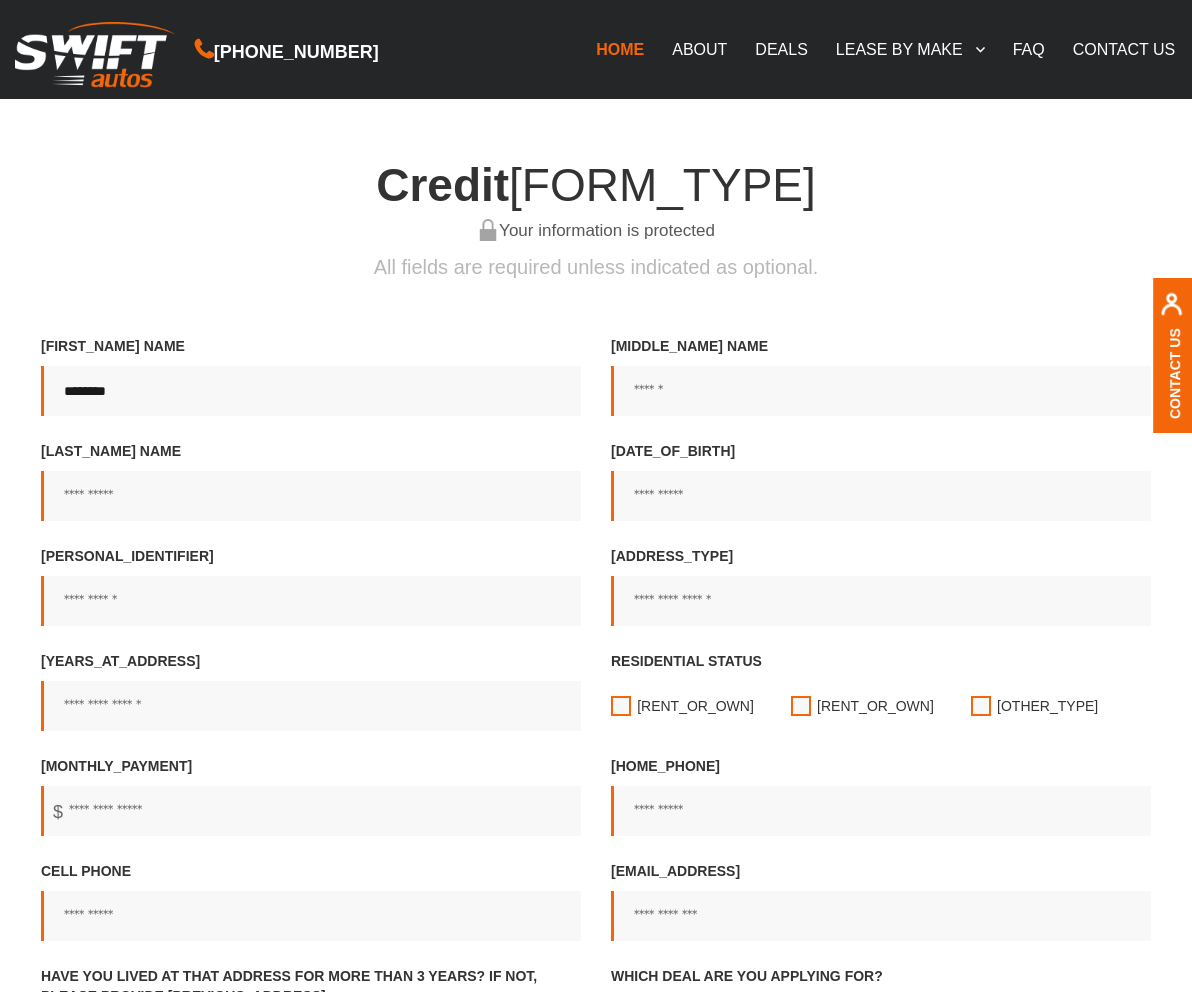 type on "********" 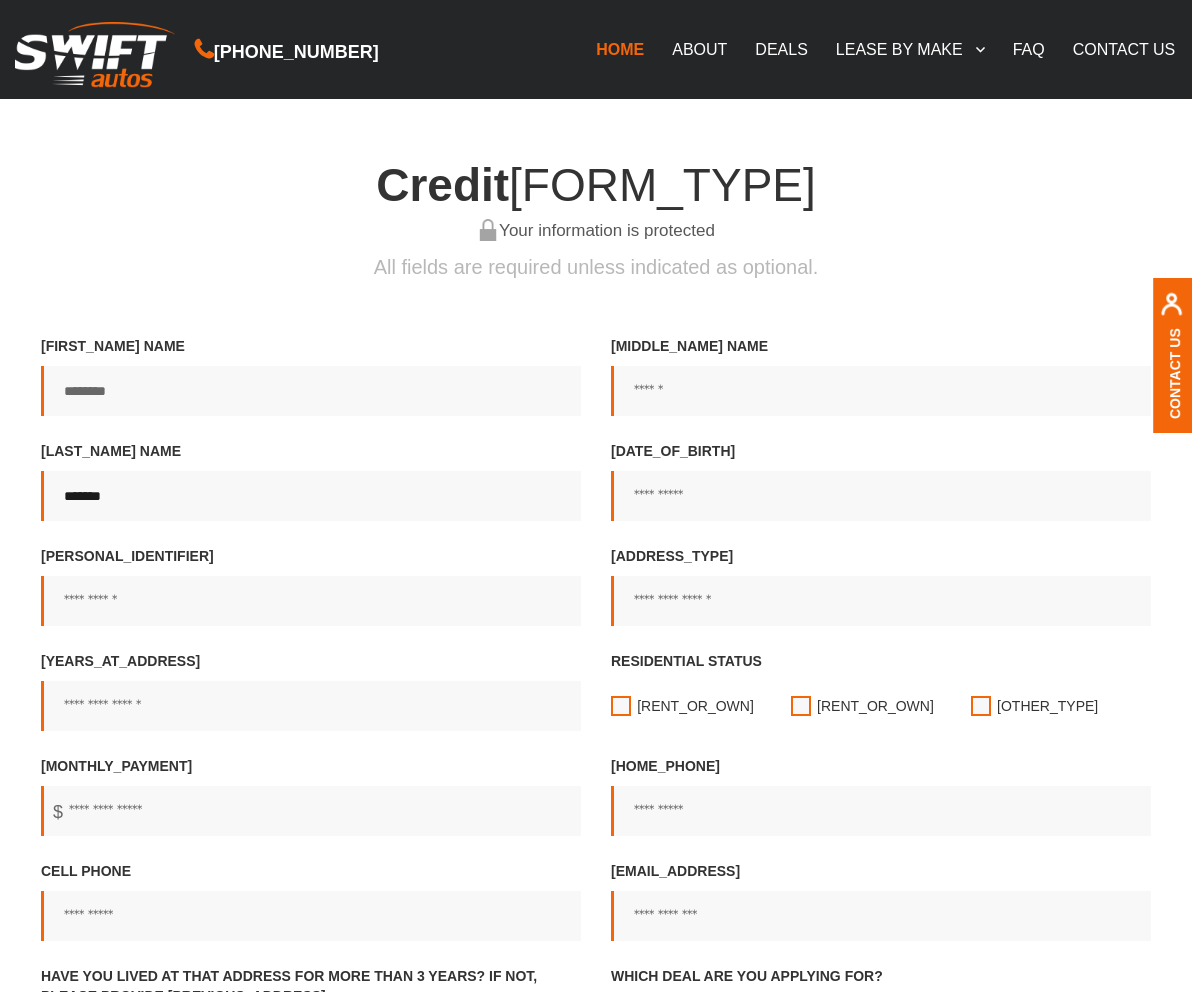 type on "*******" 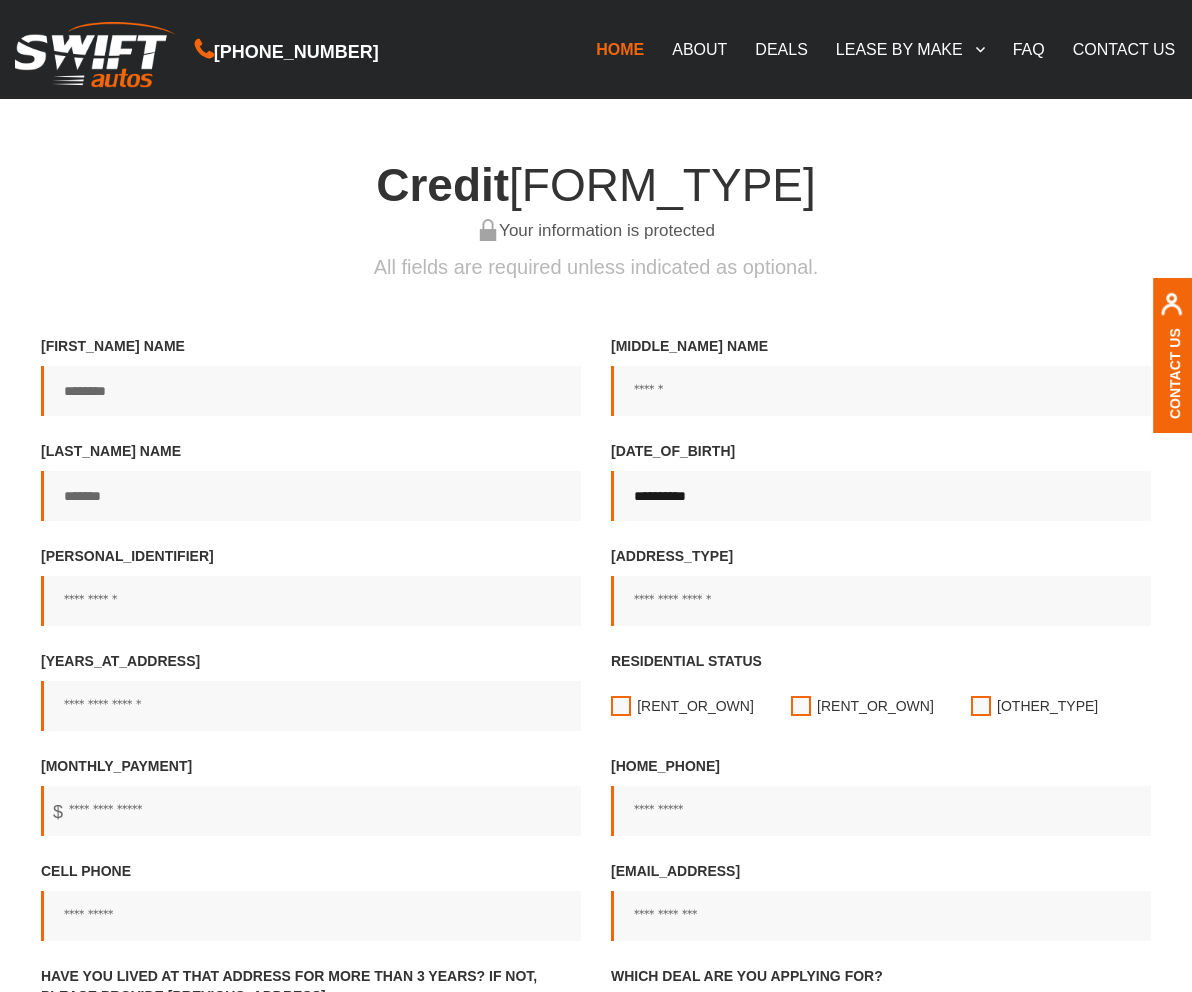 type on "**********" 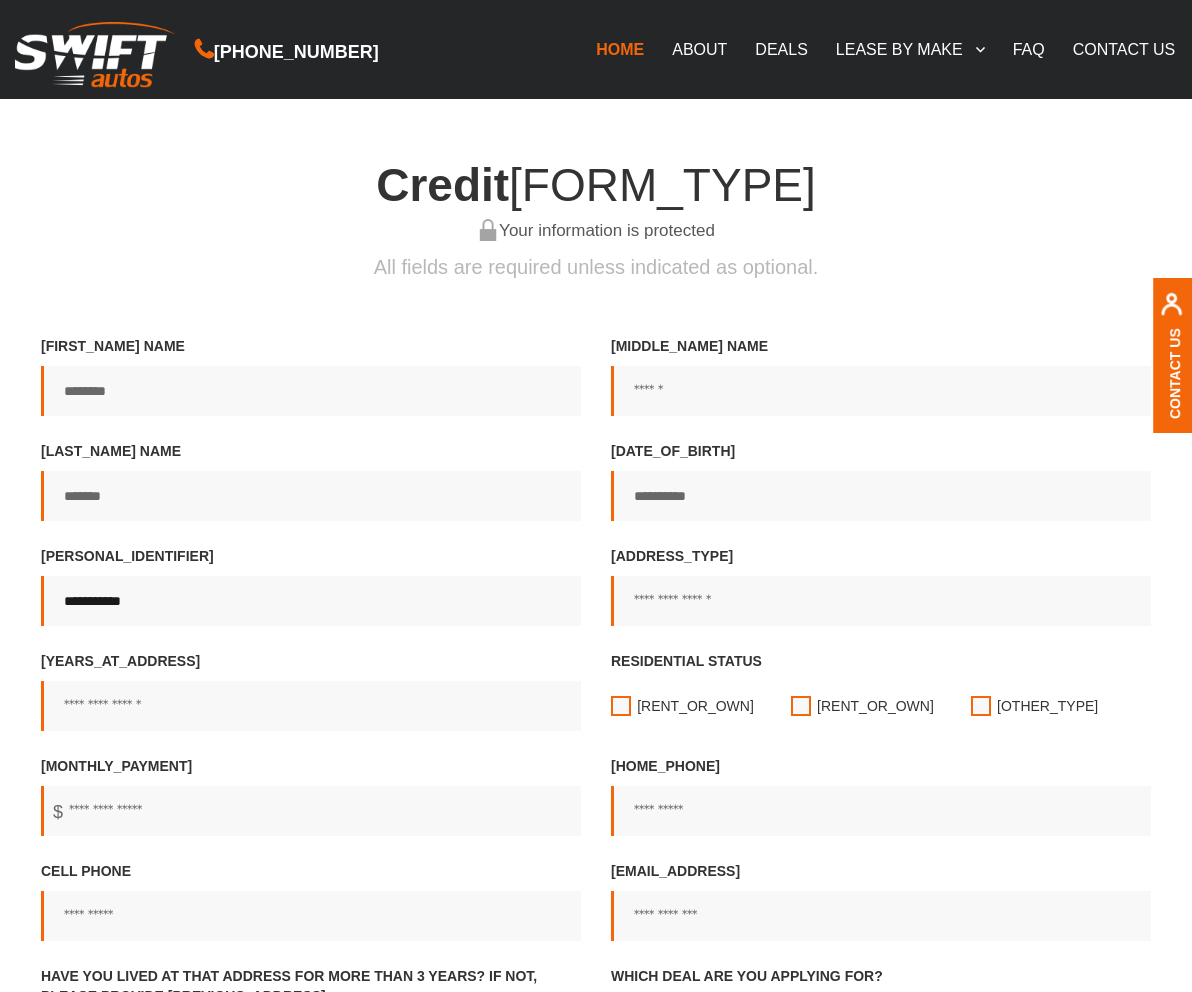 type on "**********" 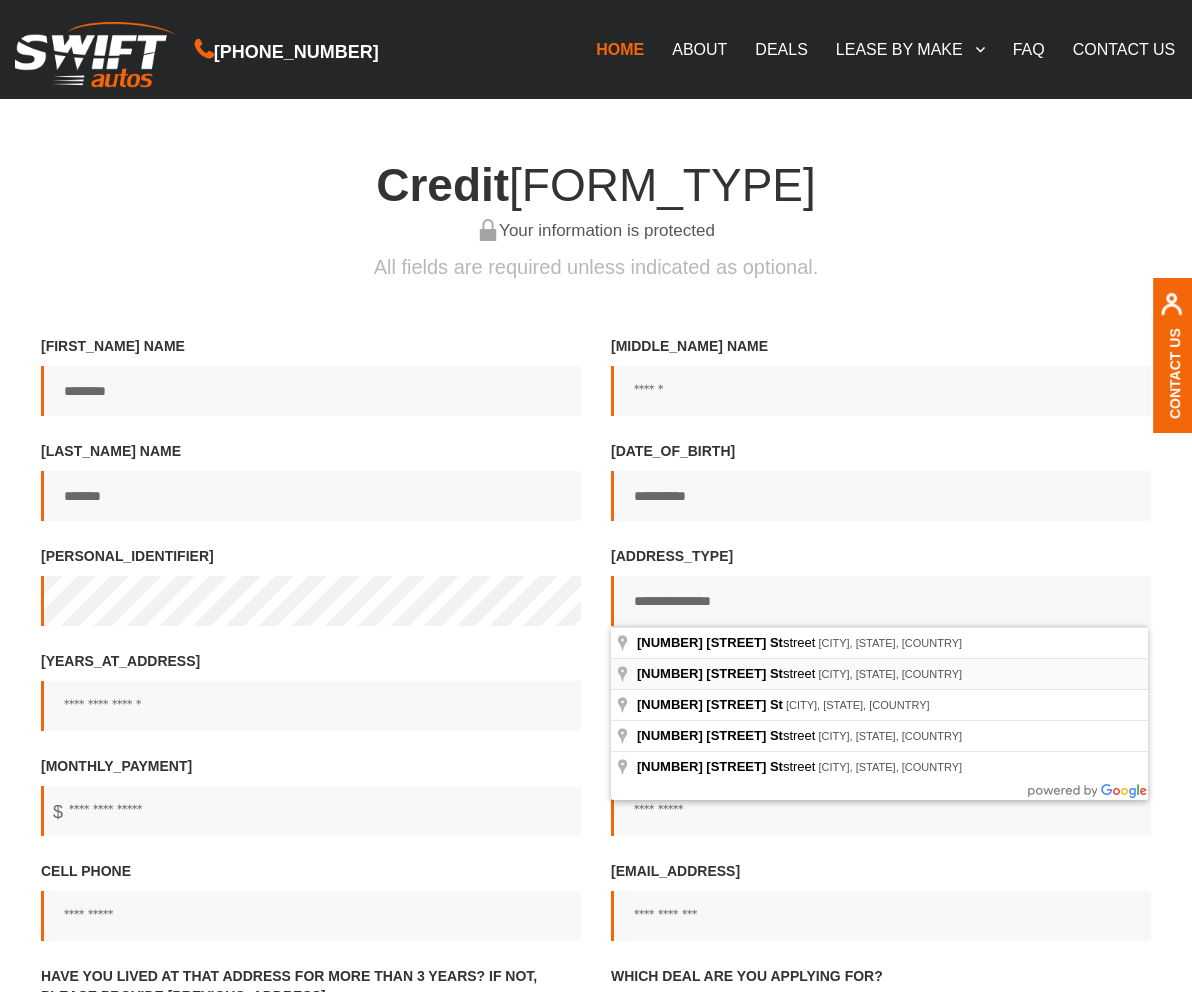 type on "**********" 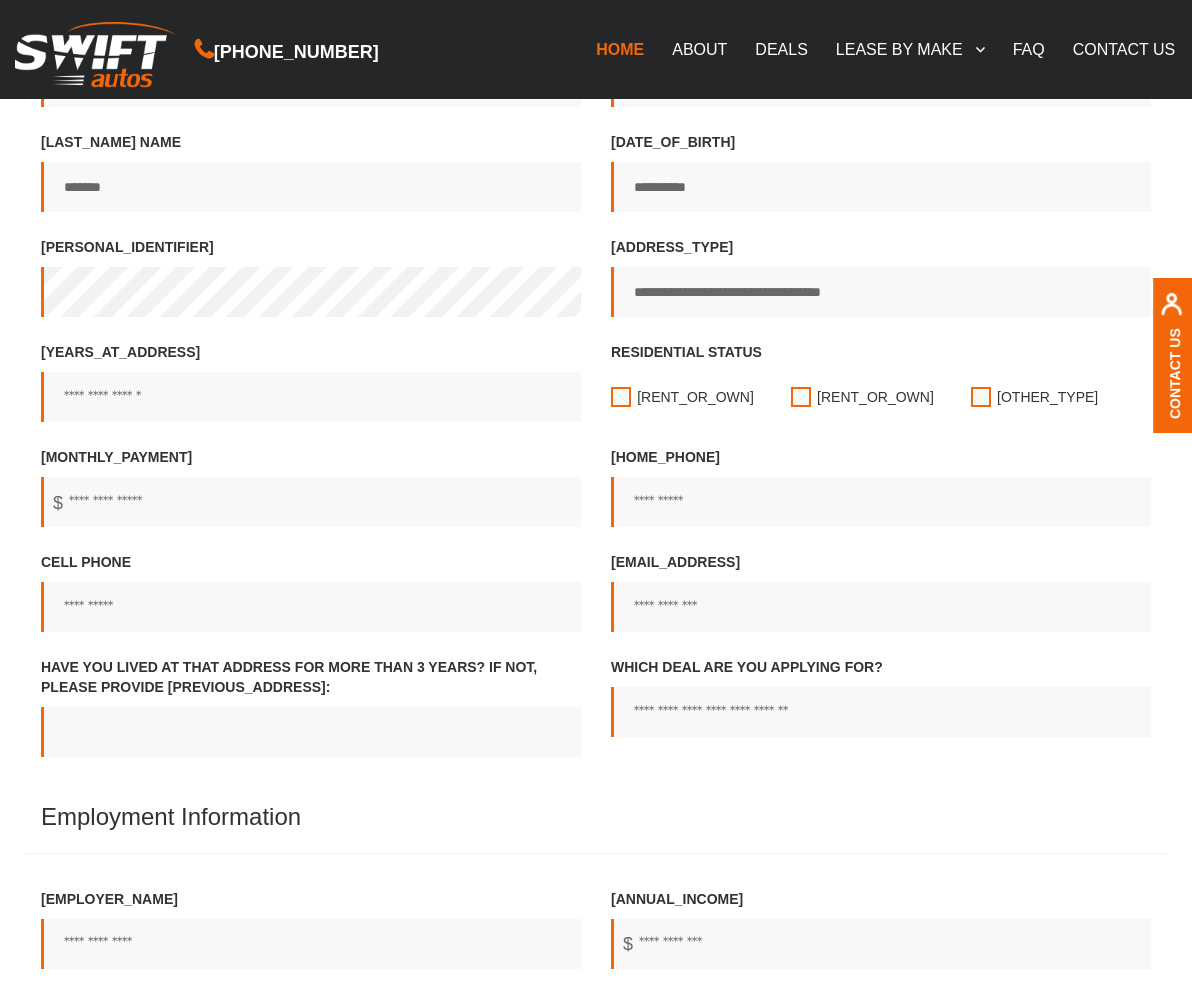 scroll, scrollTop: 312, scrollLeft: 0, axis: vertical 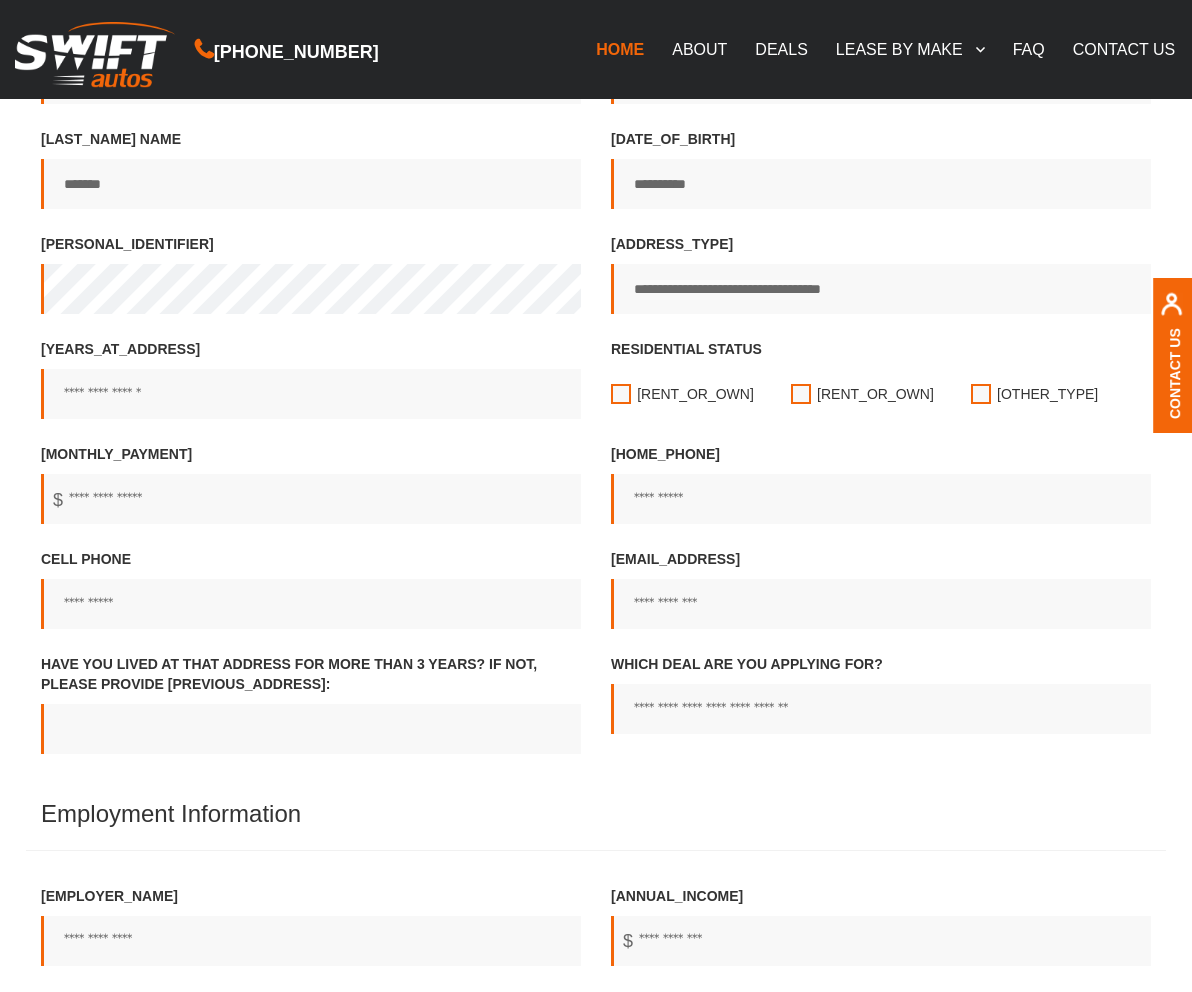 click on "Years at address" at bounding box center [311, 394] 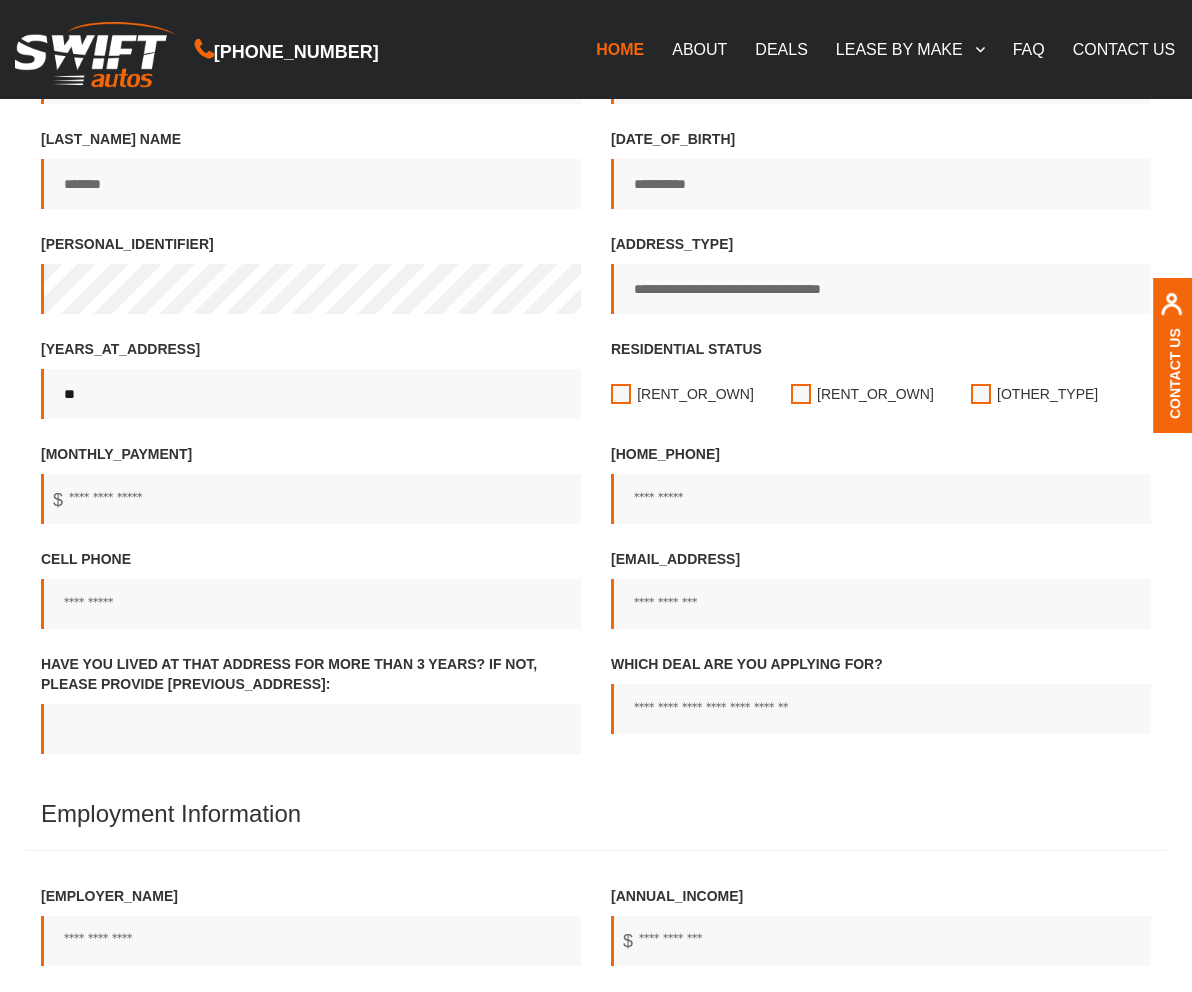 type on "**" 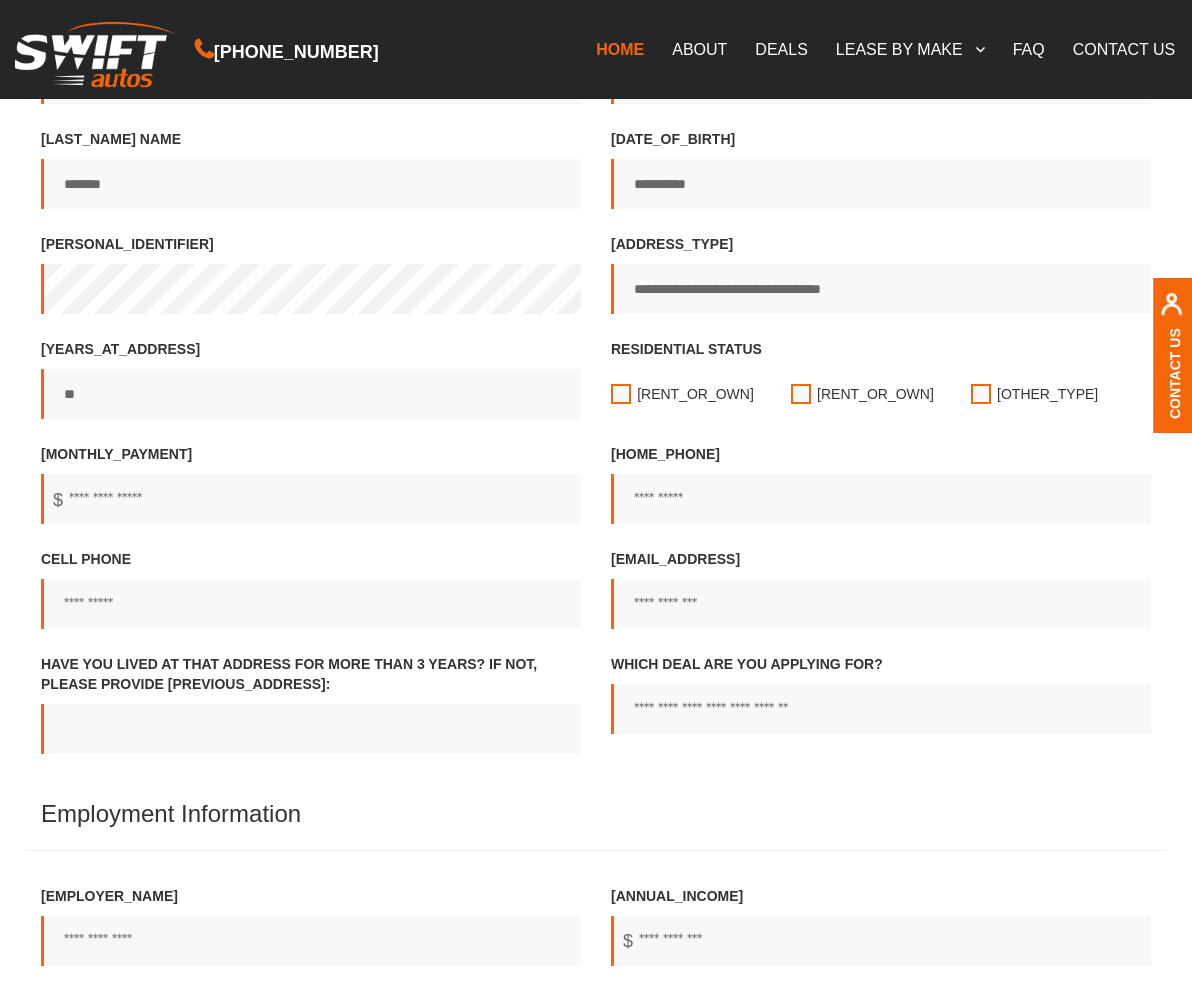 click on "Monthly Payment" at bounding box center [311, 499] 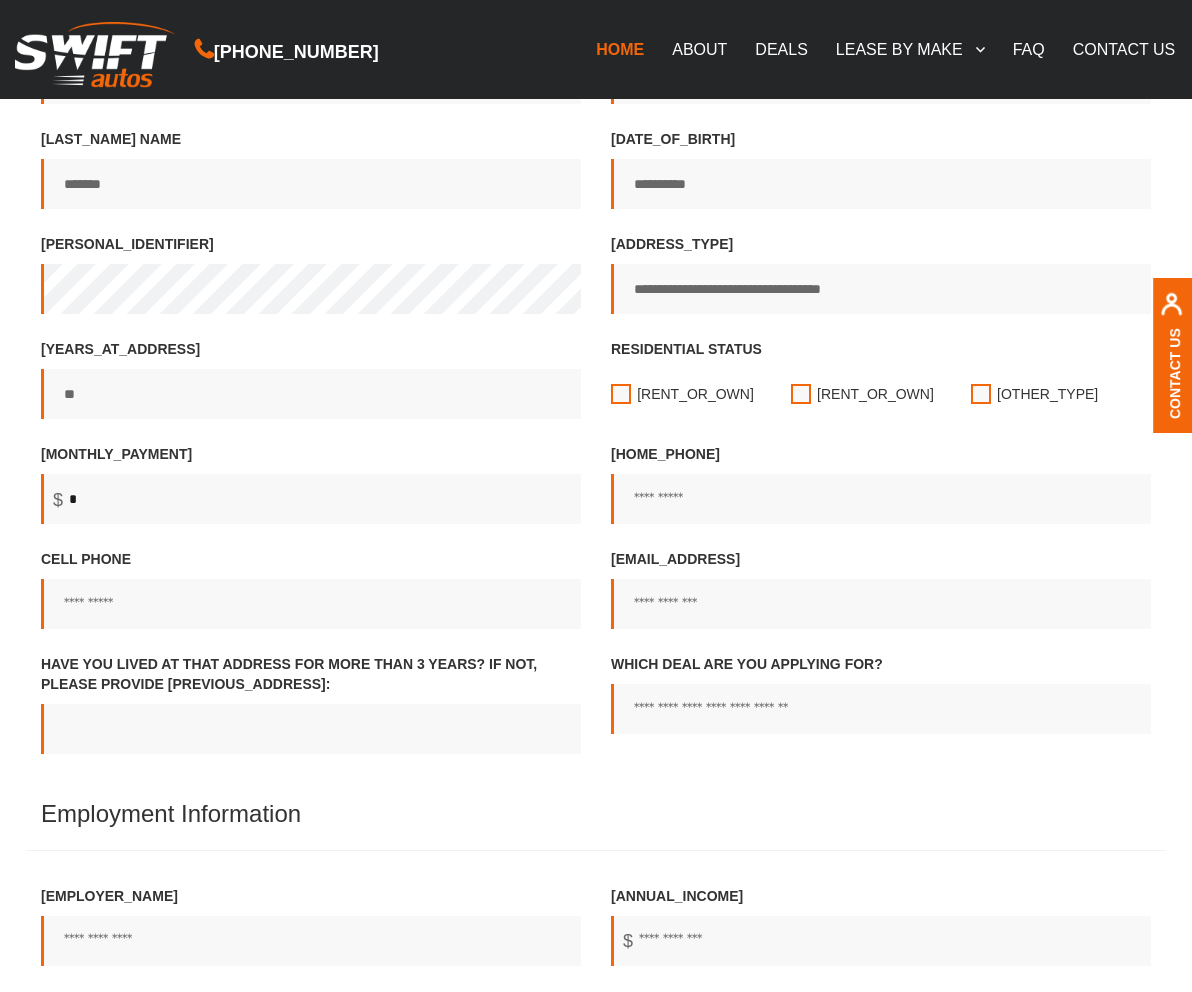 type 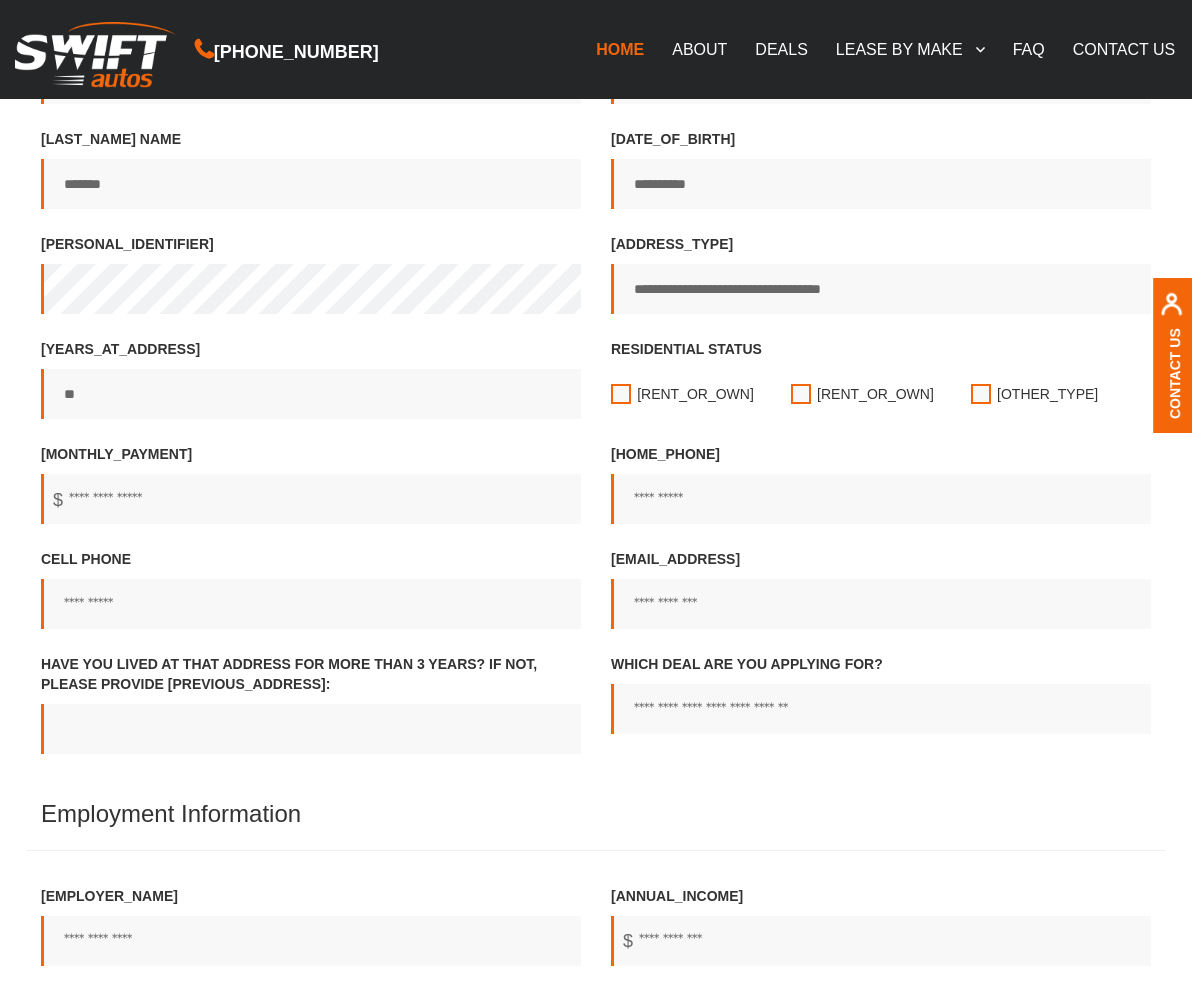 click on "Home Phone" at bounding box center [881, 499] 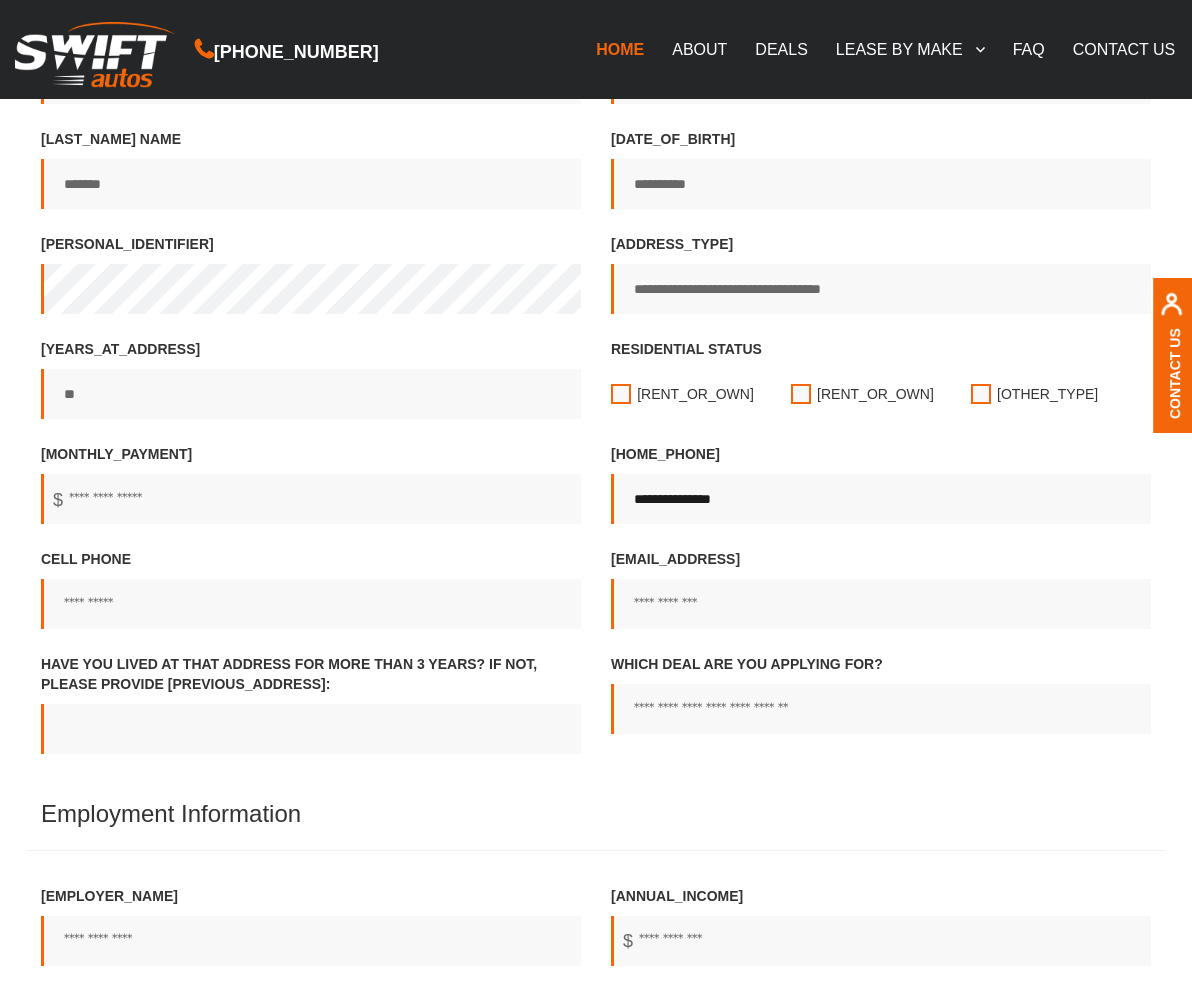 type on "**********" 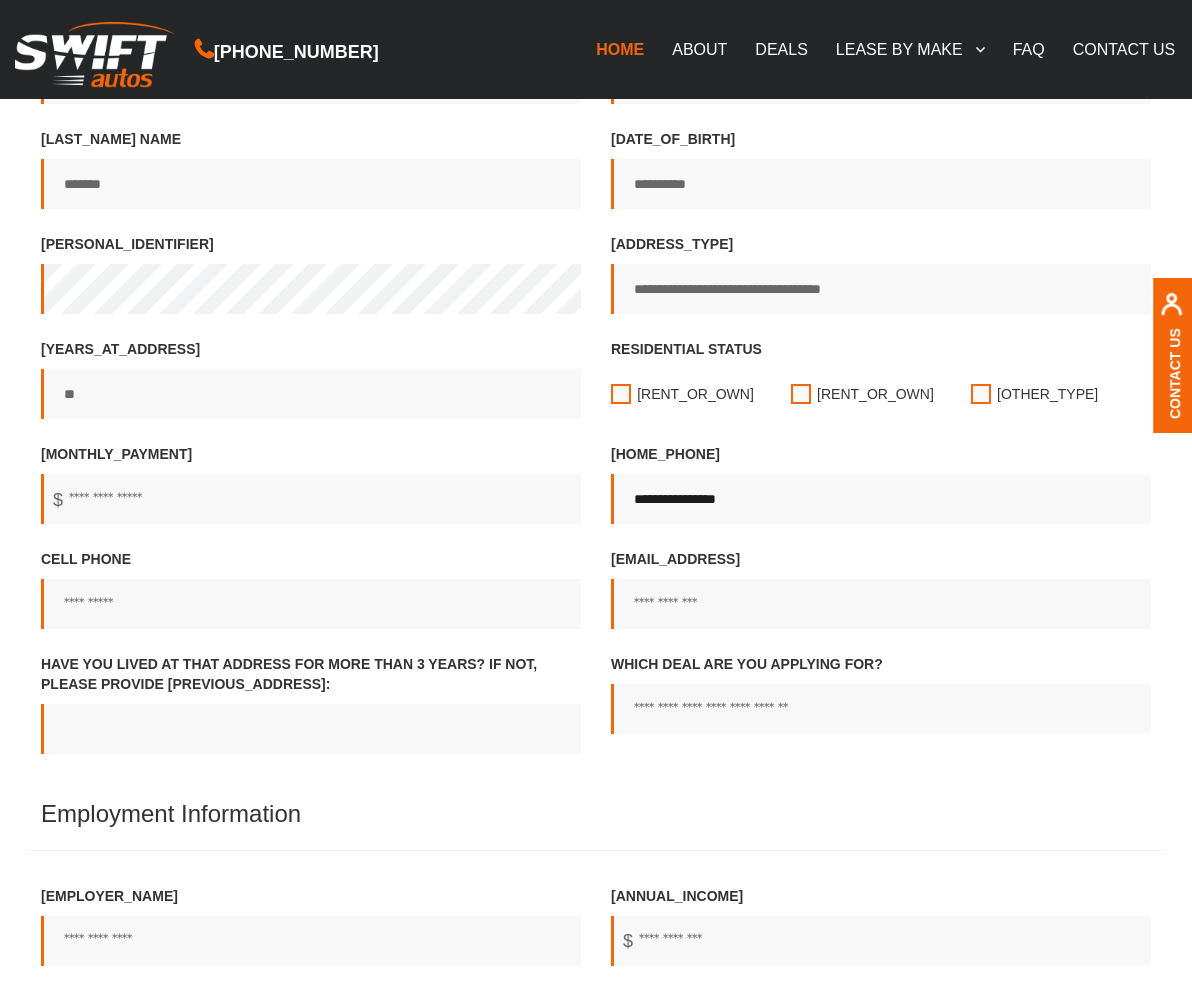 type 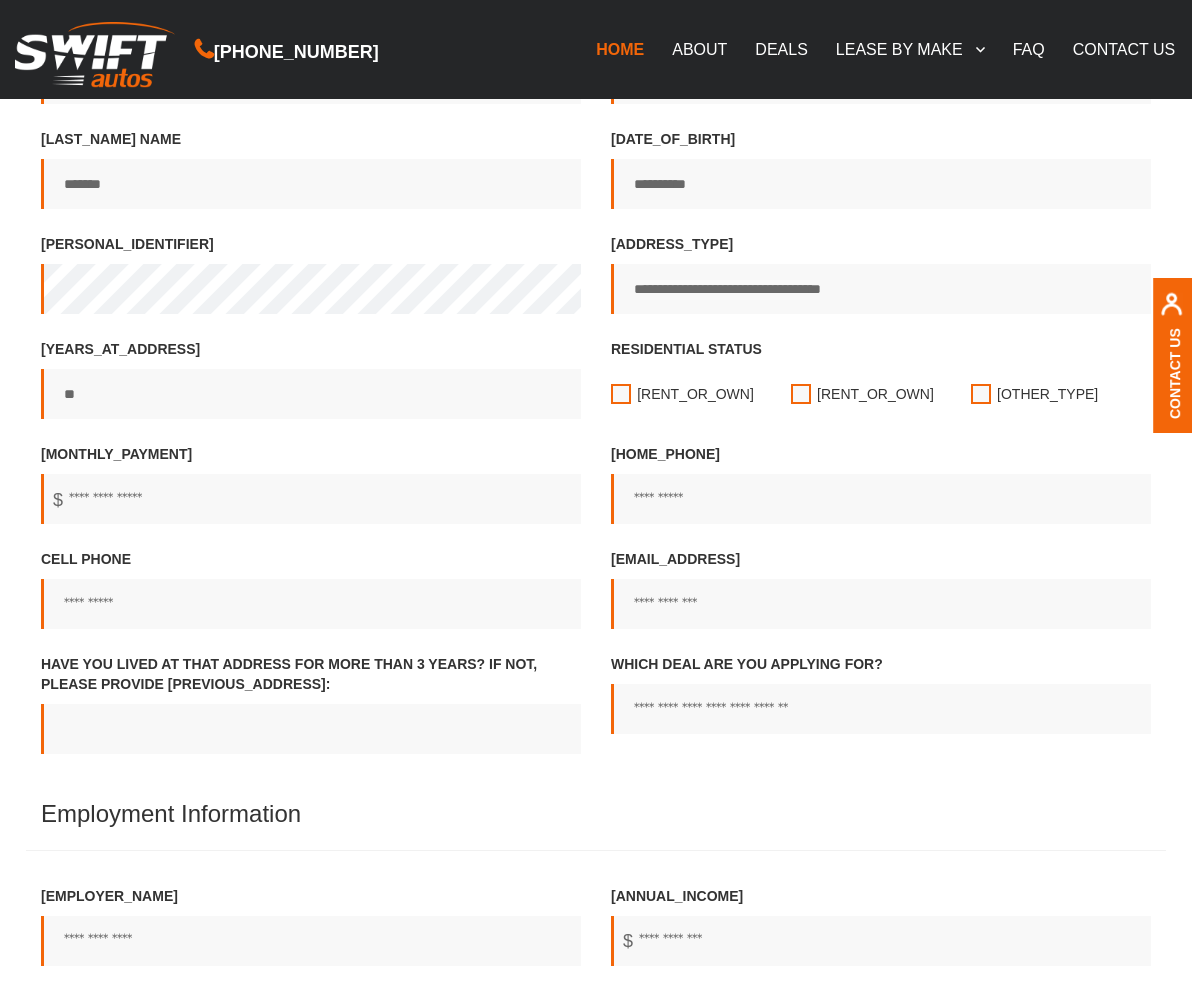 paste on "**********" 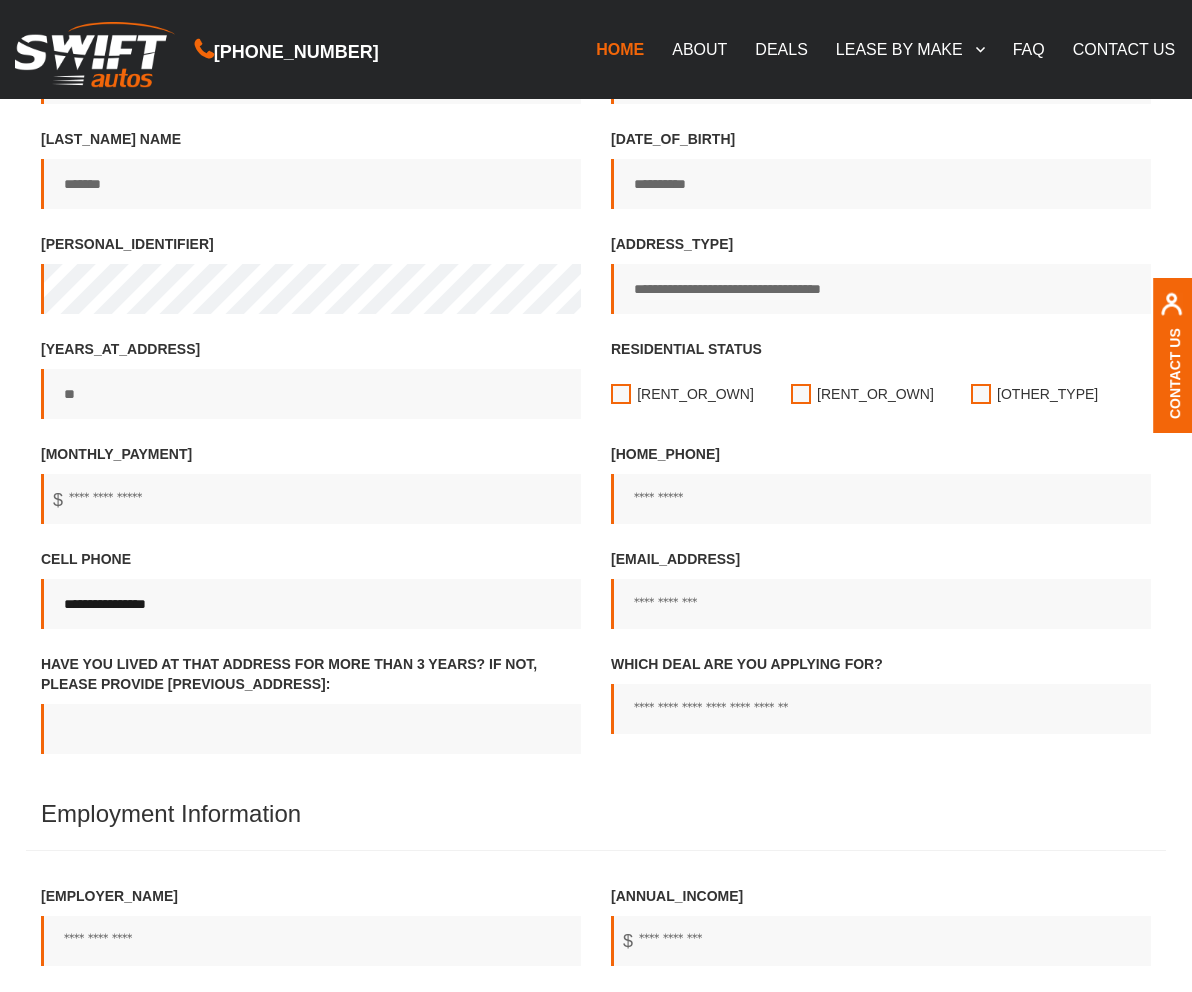 type on "**********" 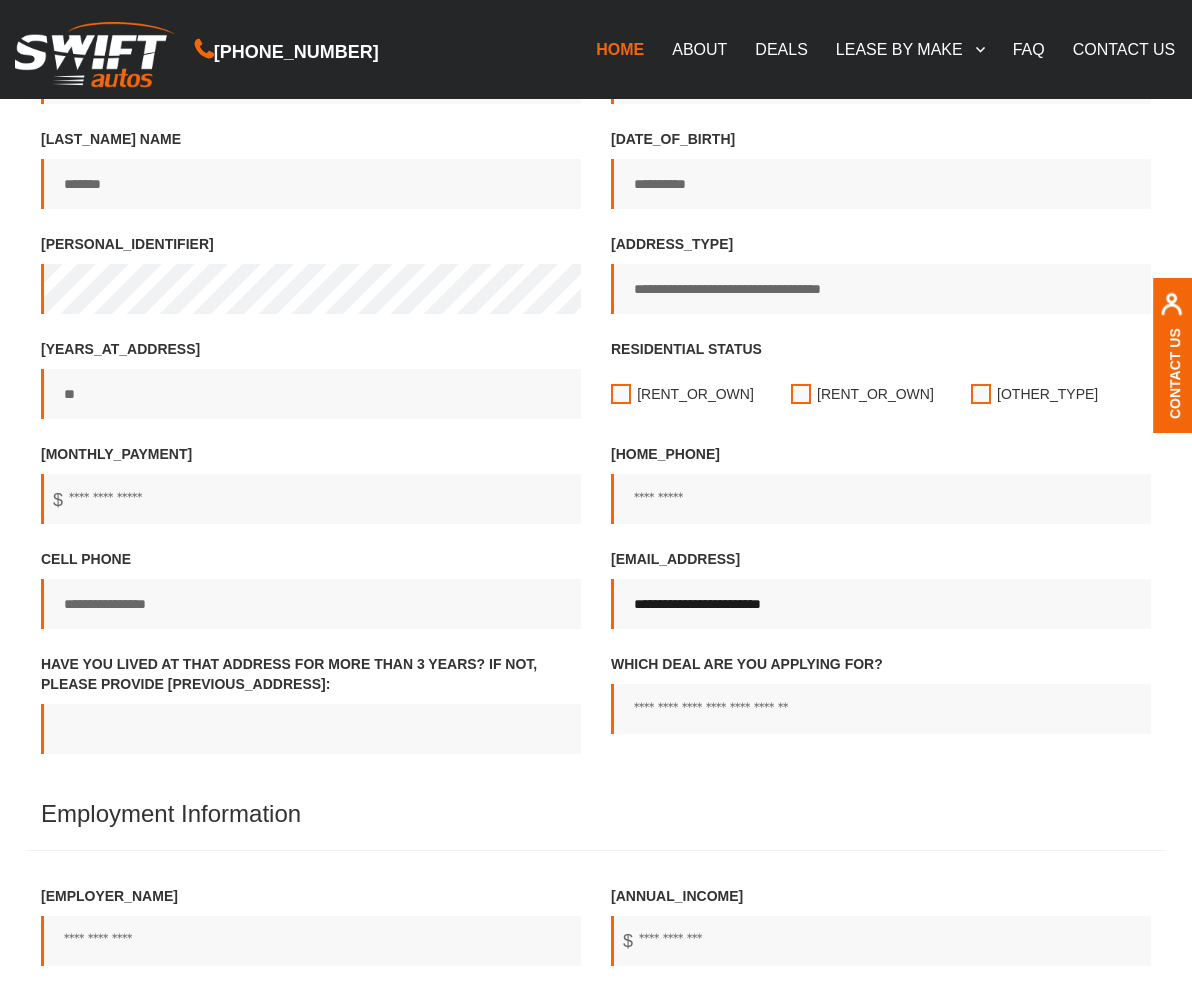 type on "**********" 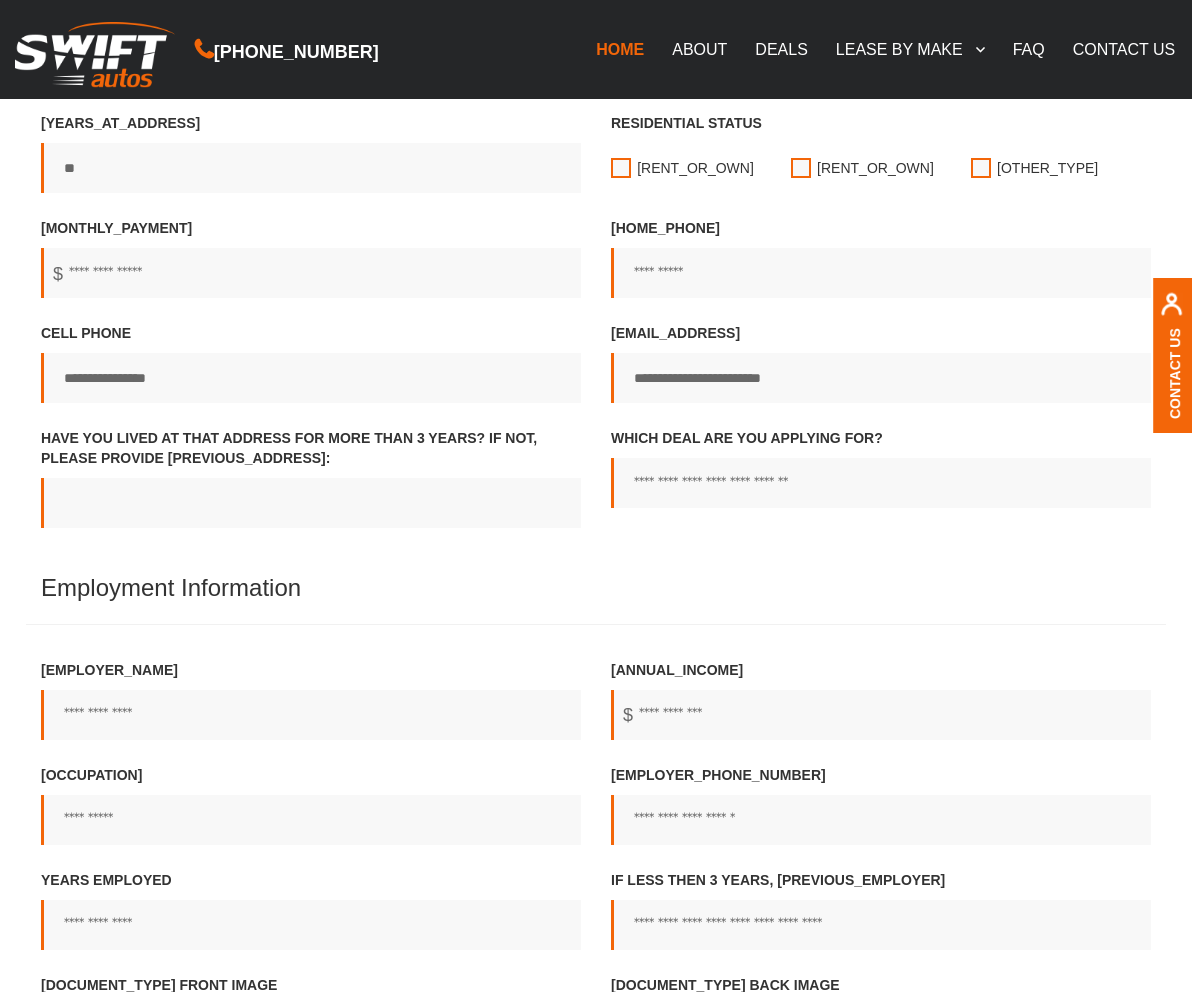 scroll, scrollTop: 563, scrollLeft: 0, axis: vertical 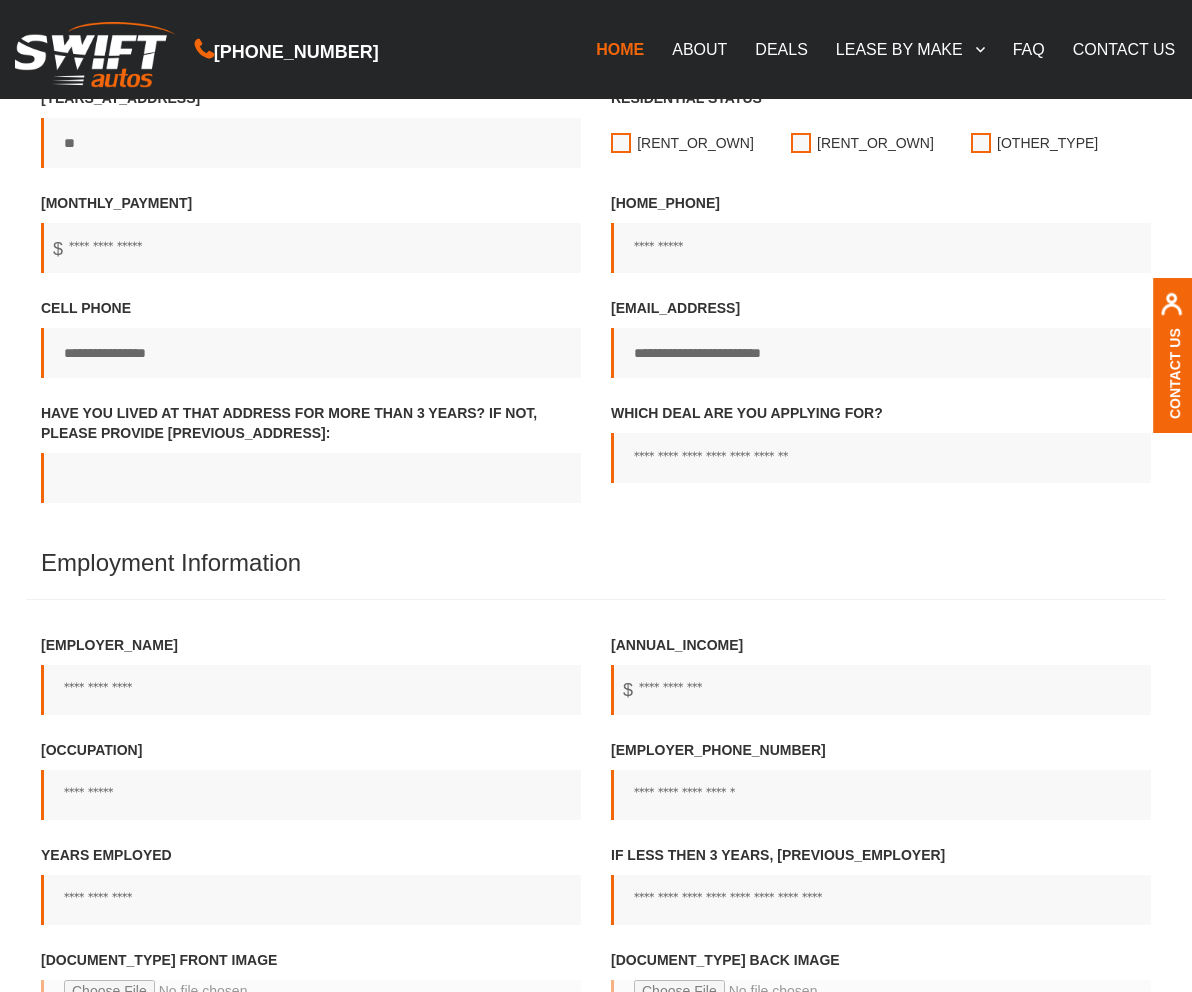 click on "Which Deal Are You Applying For?" at bounding box center [881, 458] 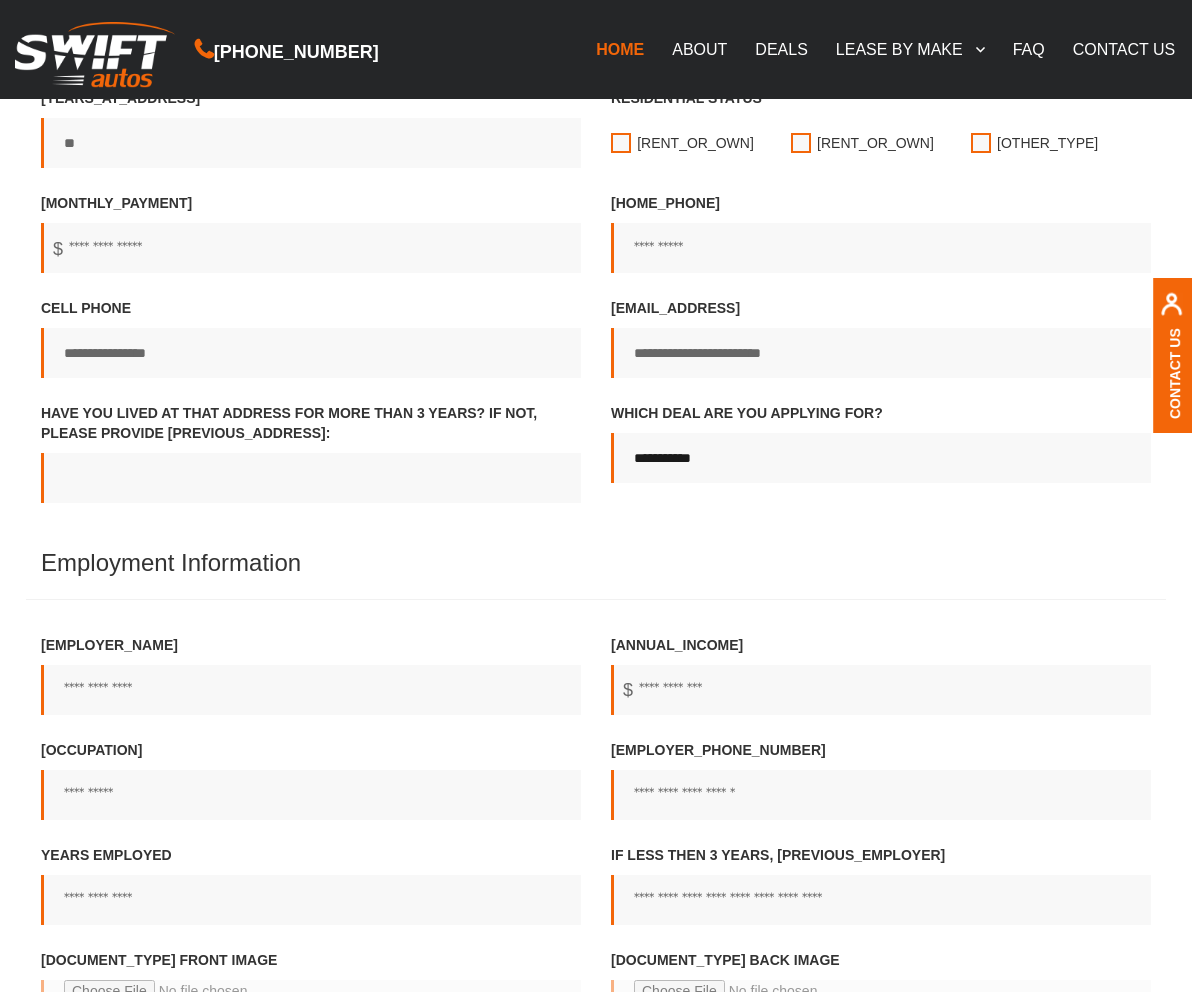 type on "**********" 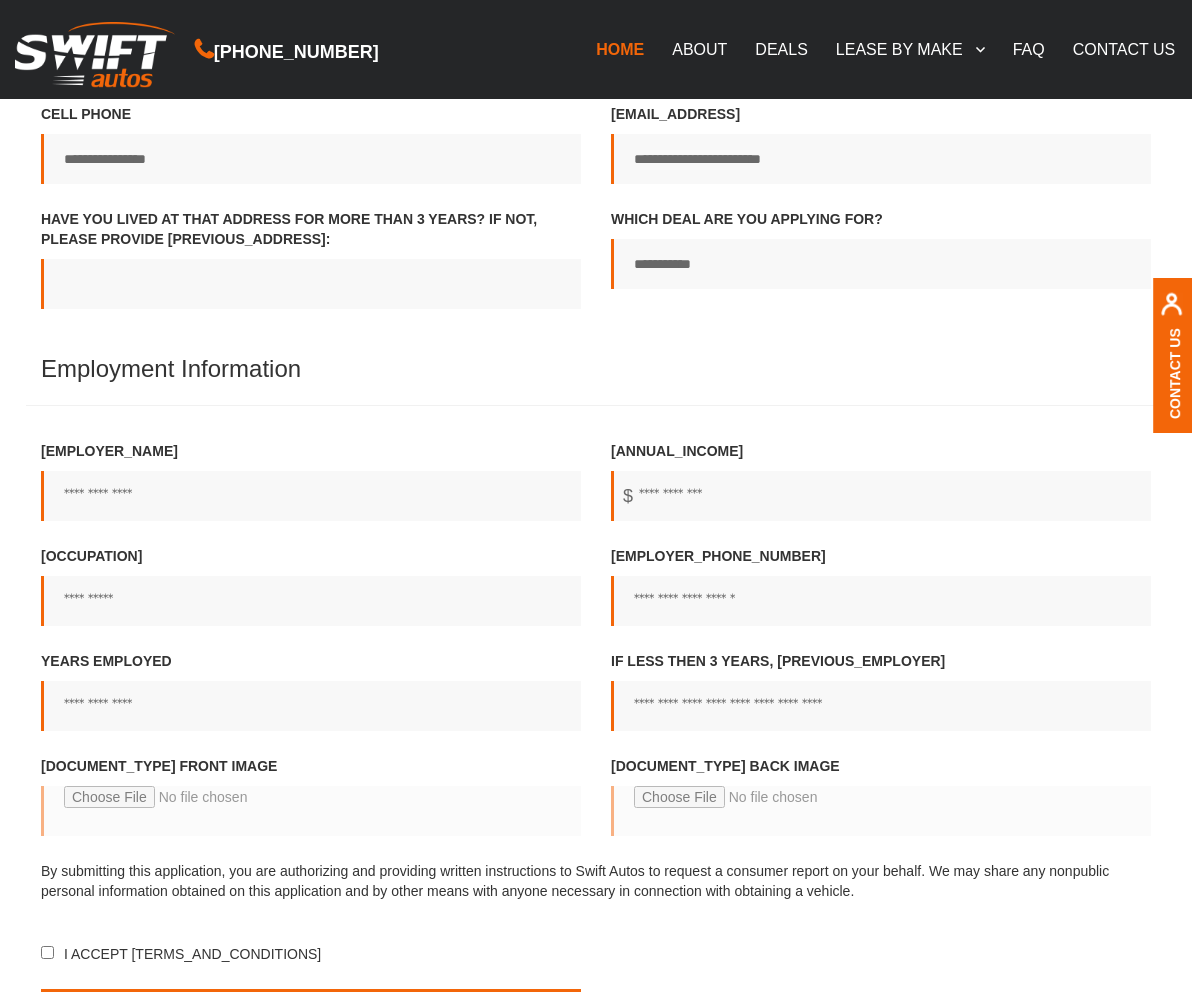 scroll, scrollTop: 827, scrollLeft: 0, axis: vertical 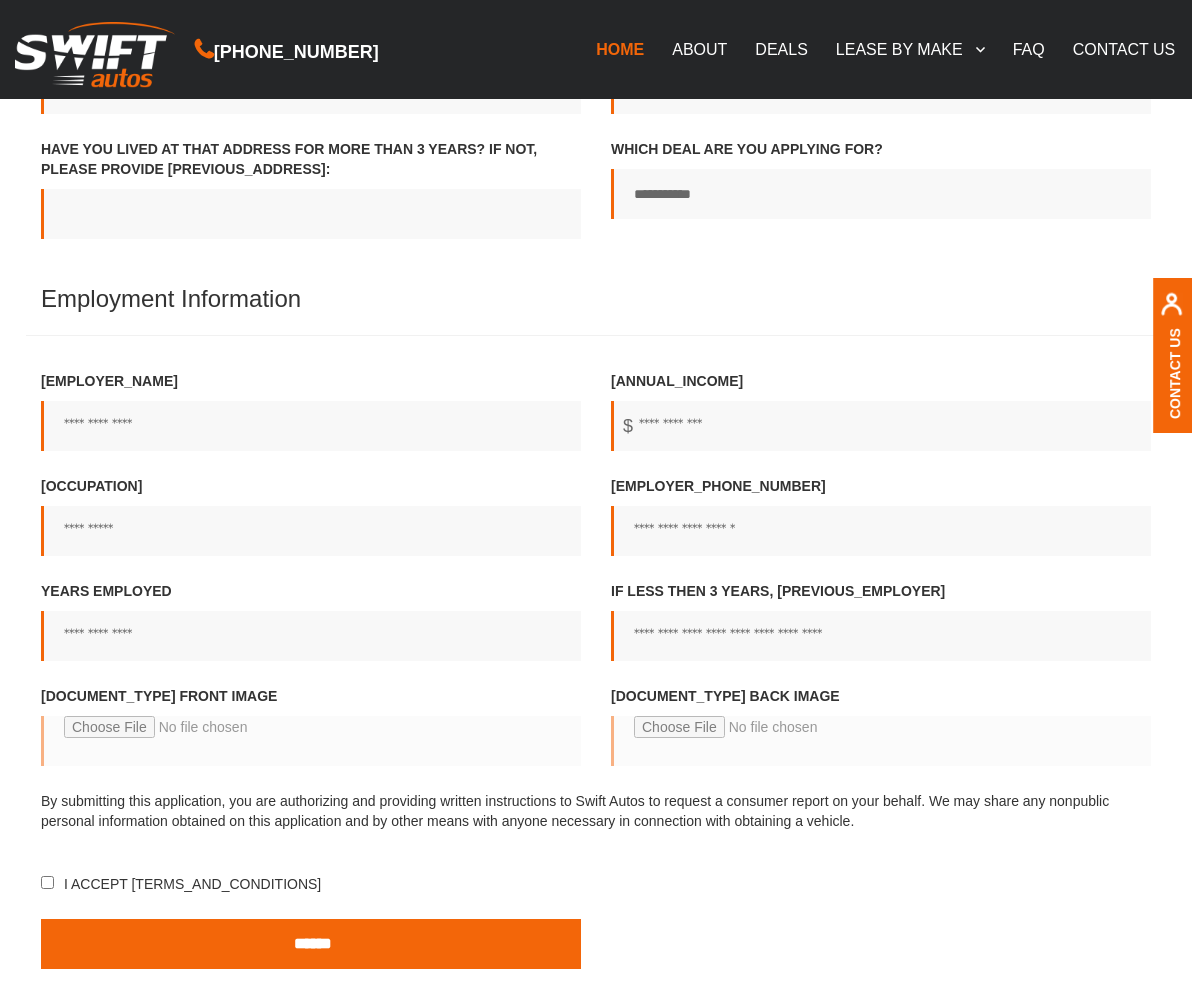 click on "Employers name" at bounding box center [311, 426] 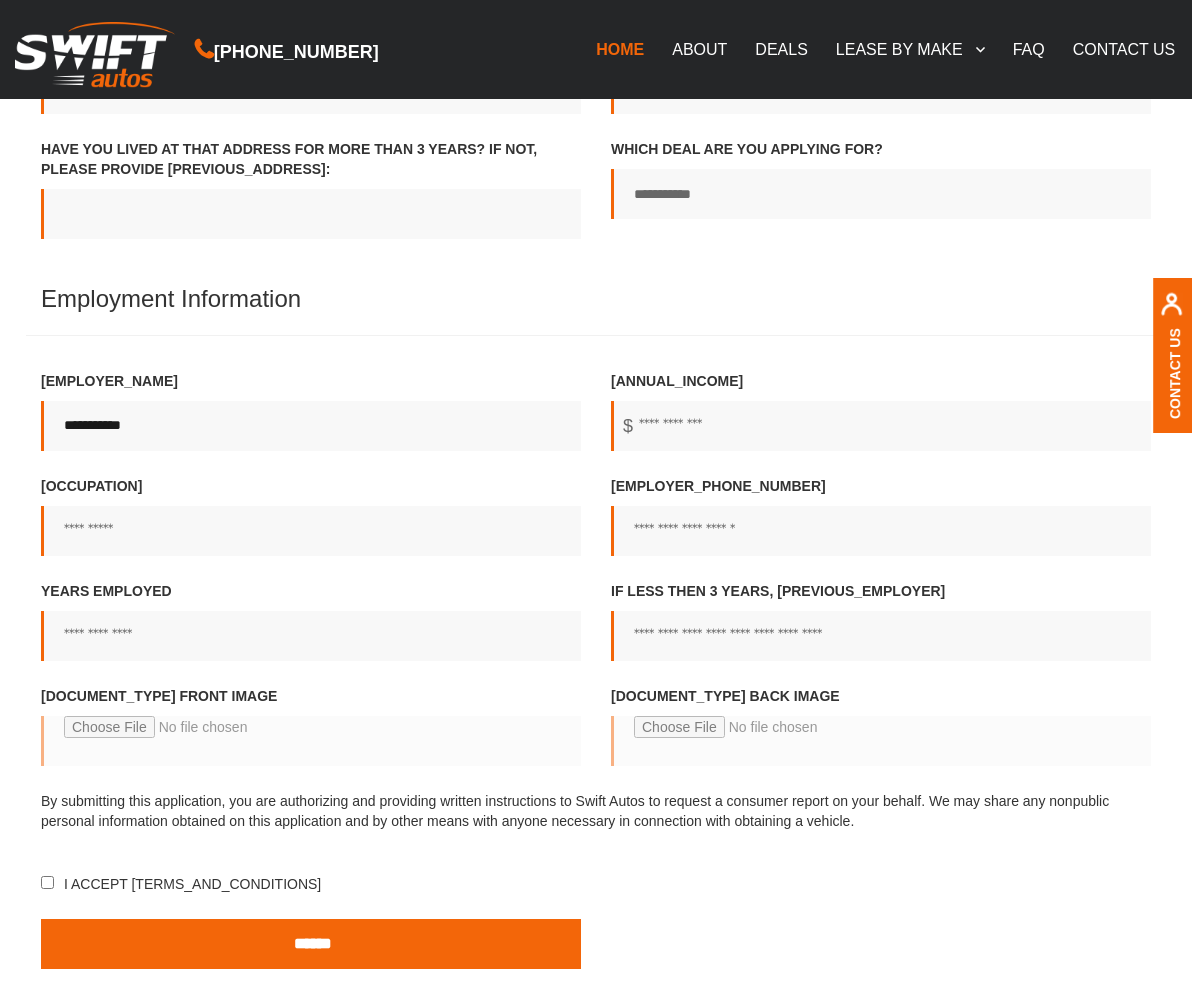 type on "**********" 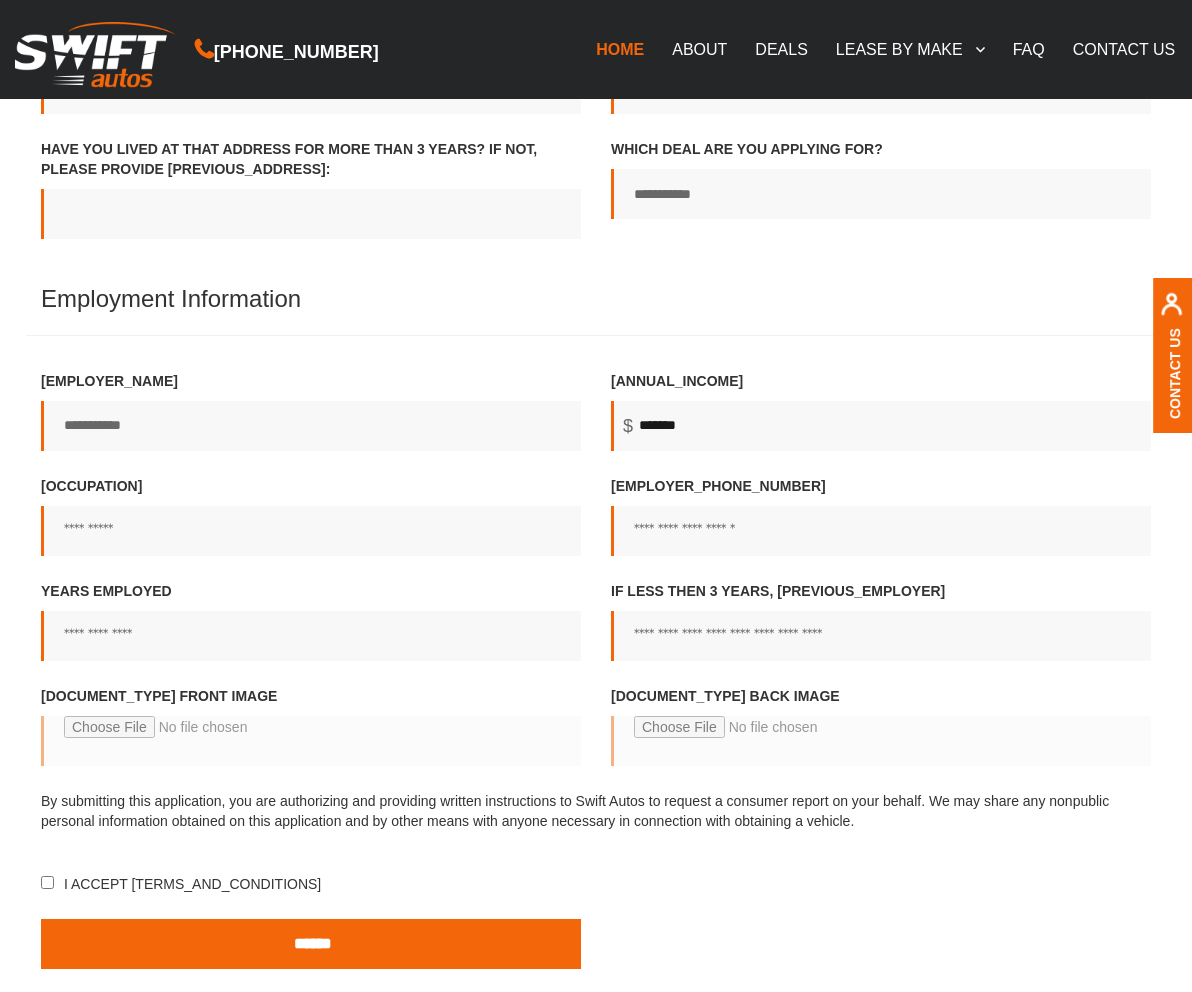 type on "*******" 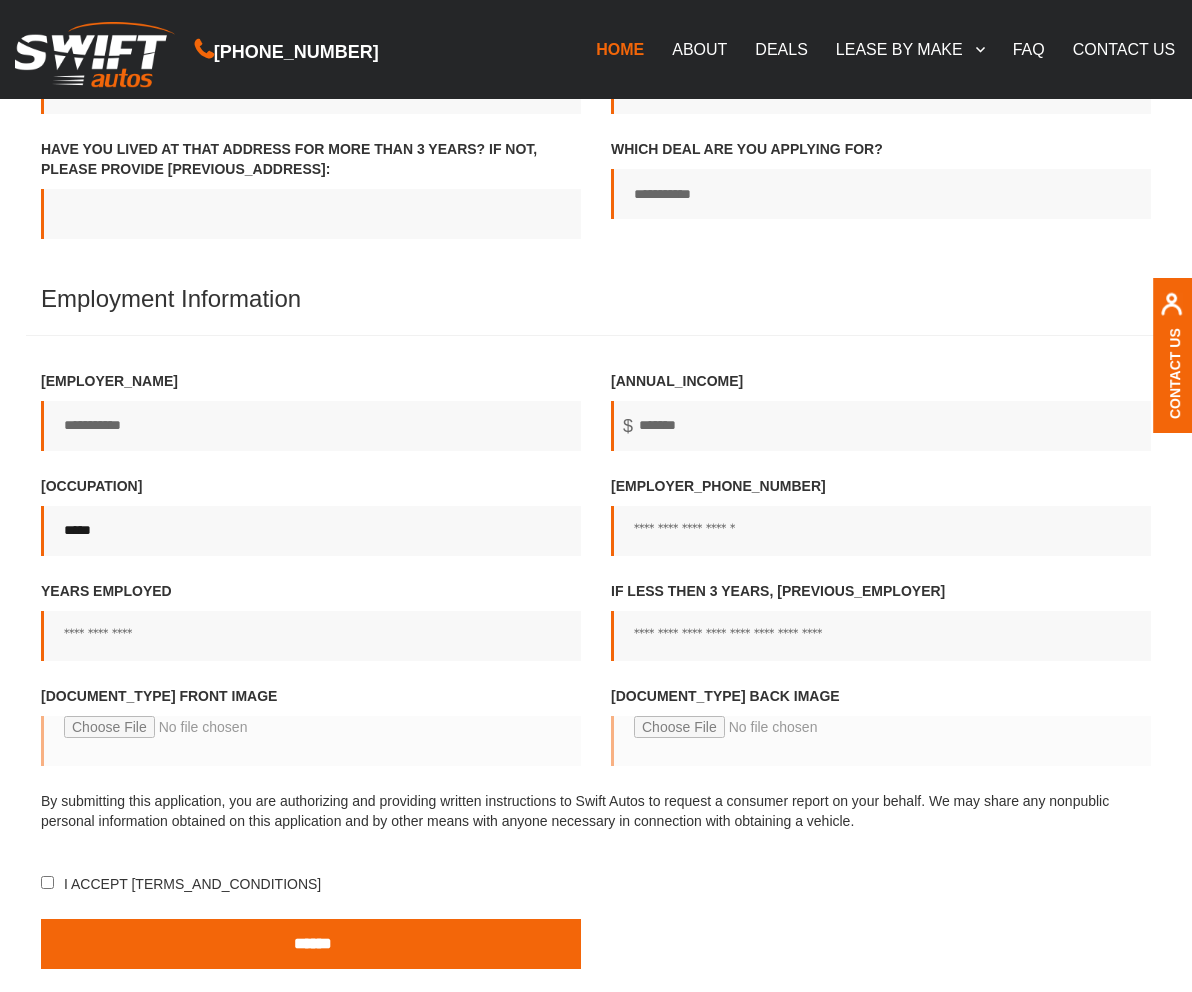 type on "*****" 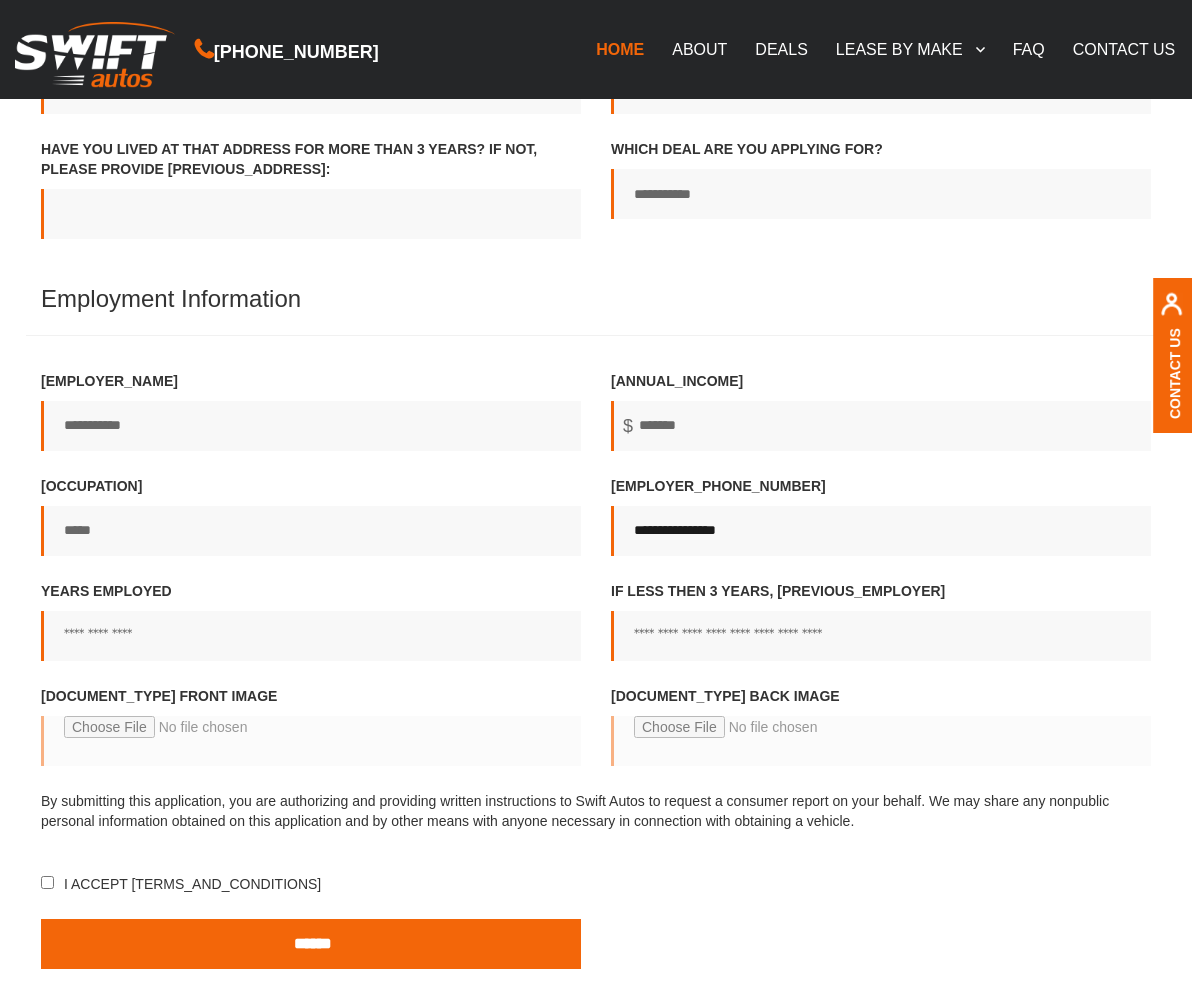 type on "**********" 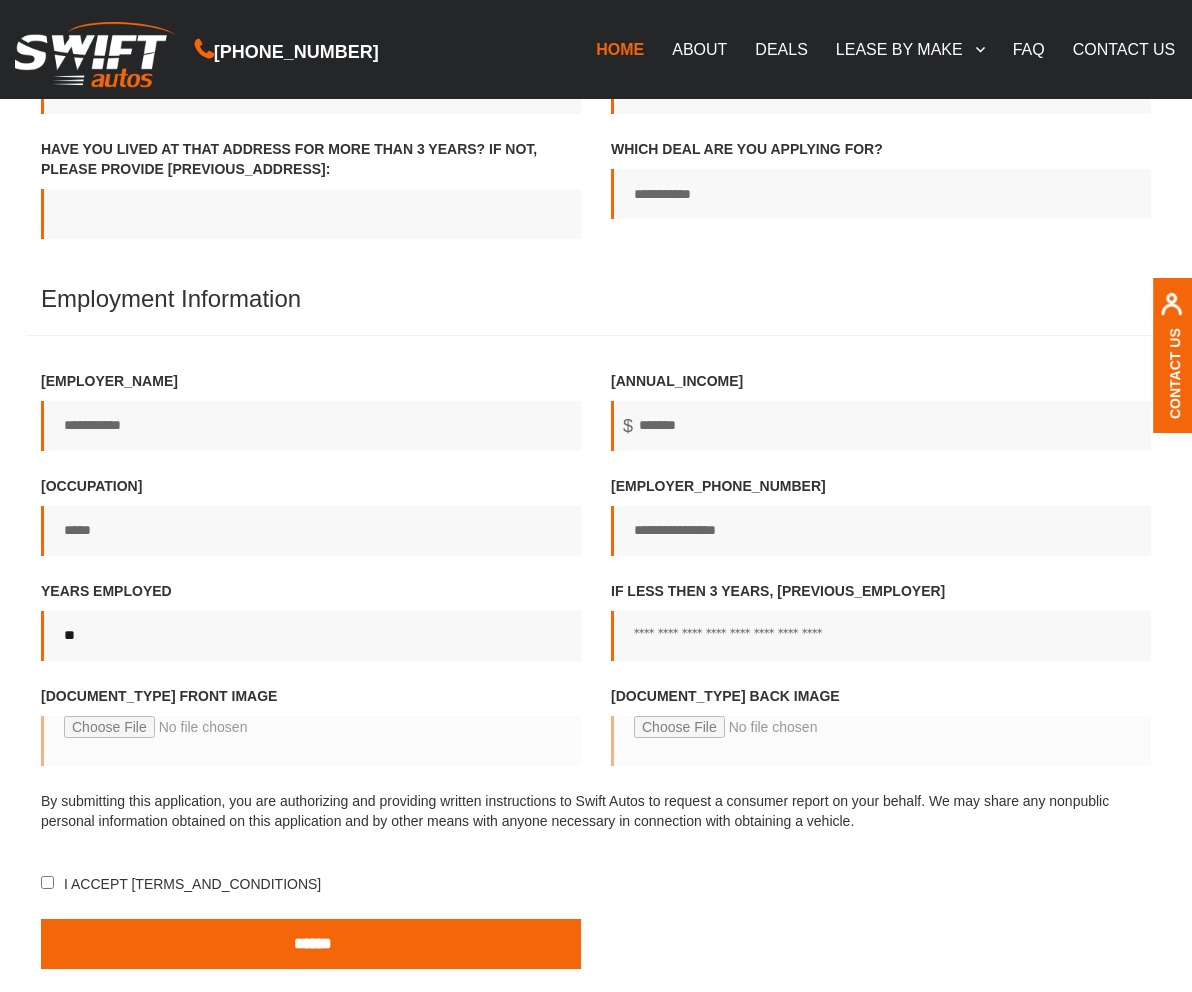 type on "**" 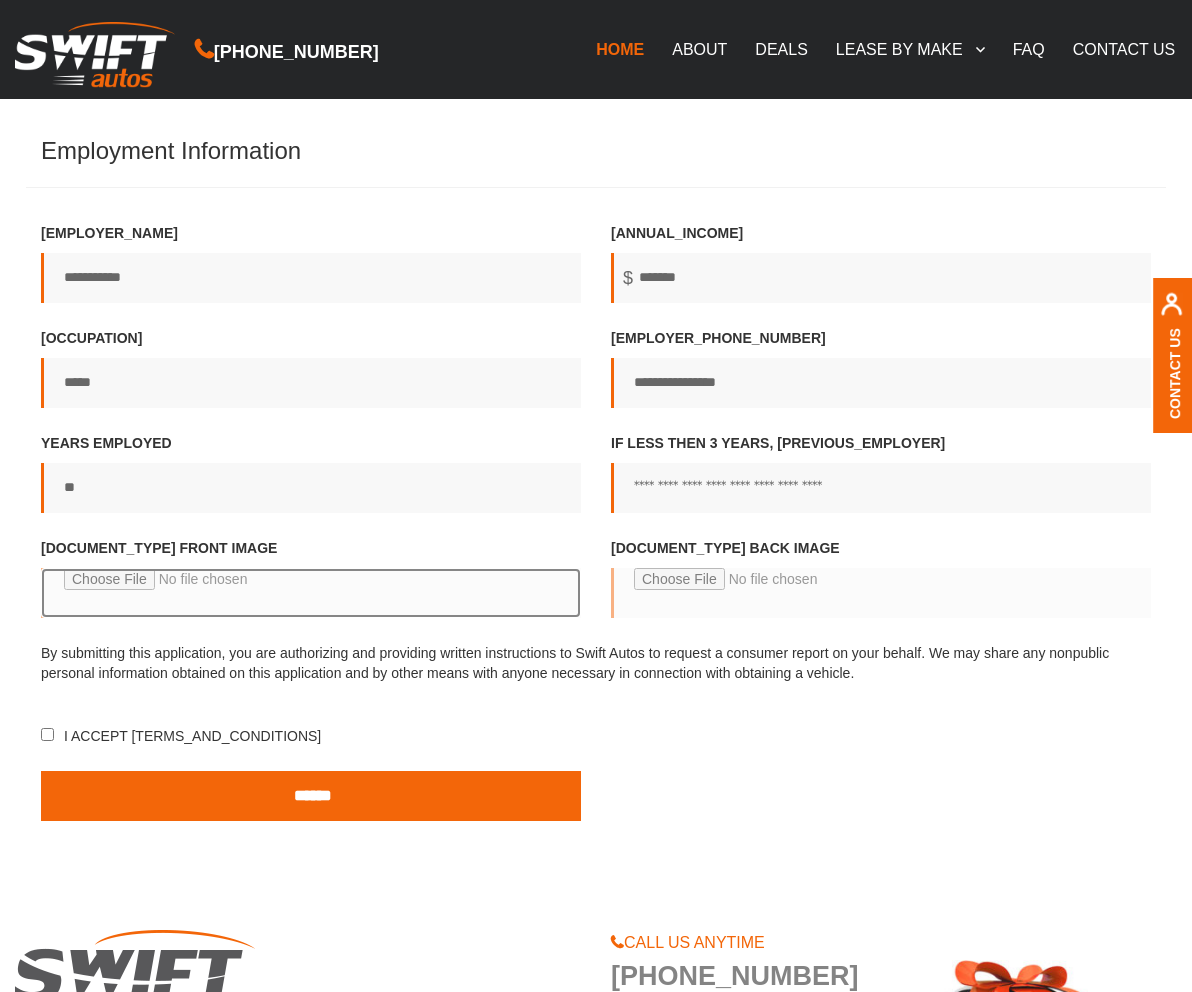 scroll, scrollTop: 1045, scrollLeft: 0, axis: vertical 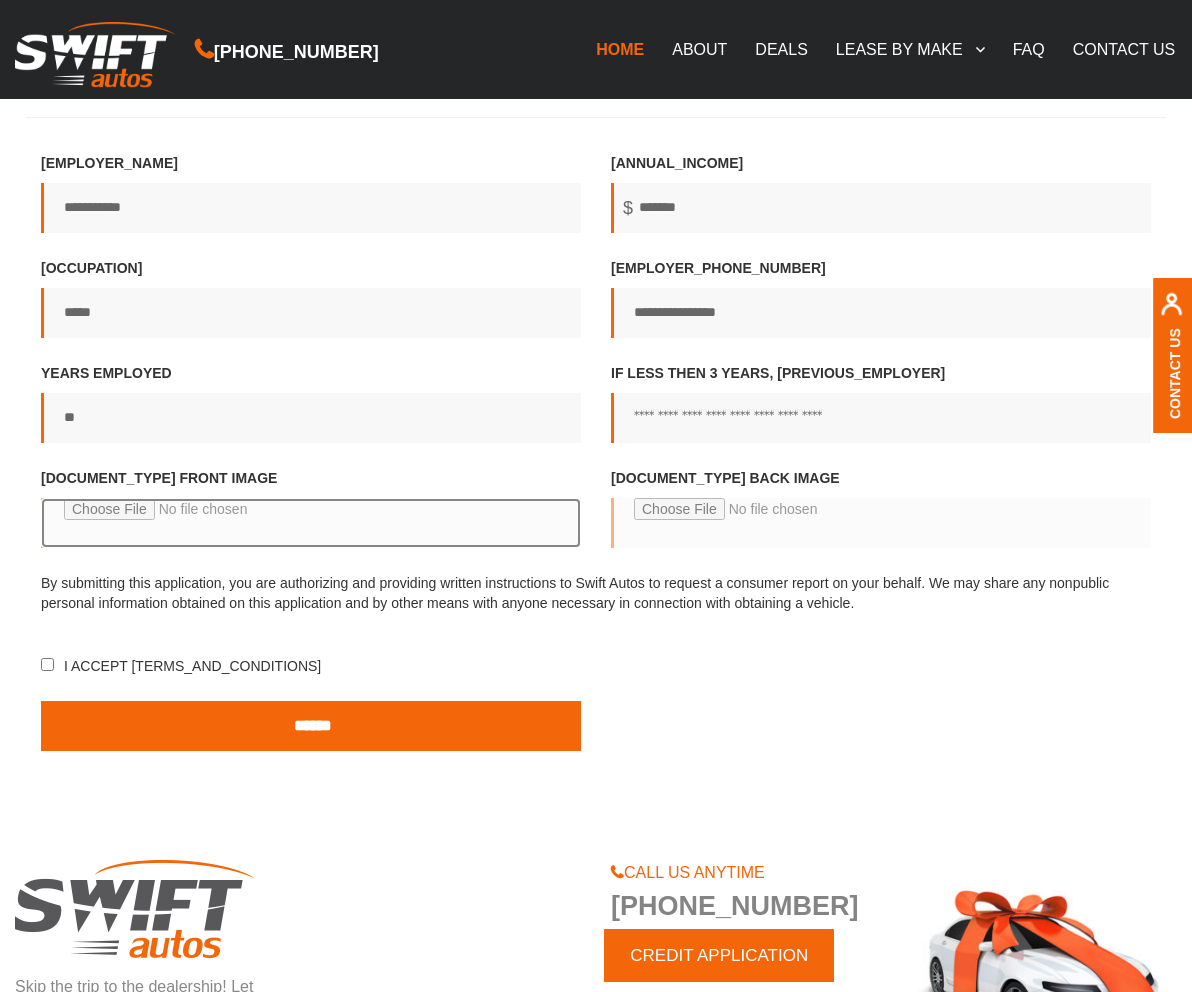 click on "Driving License front image" at bounding box center [311, 523] 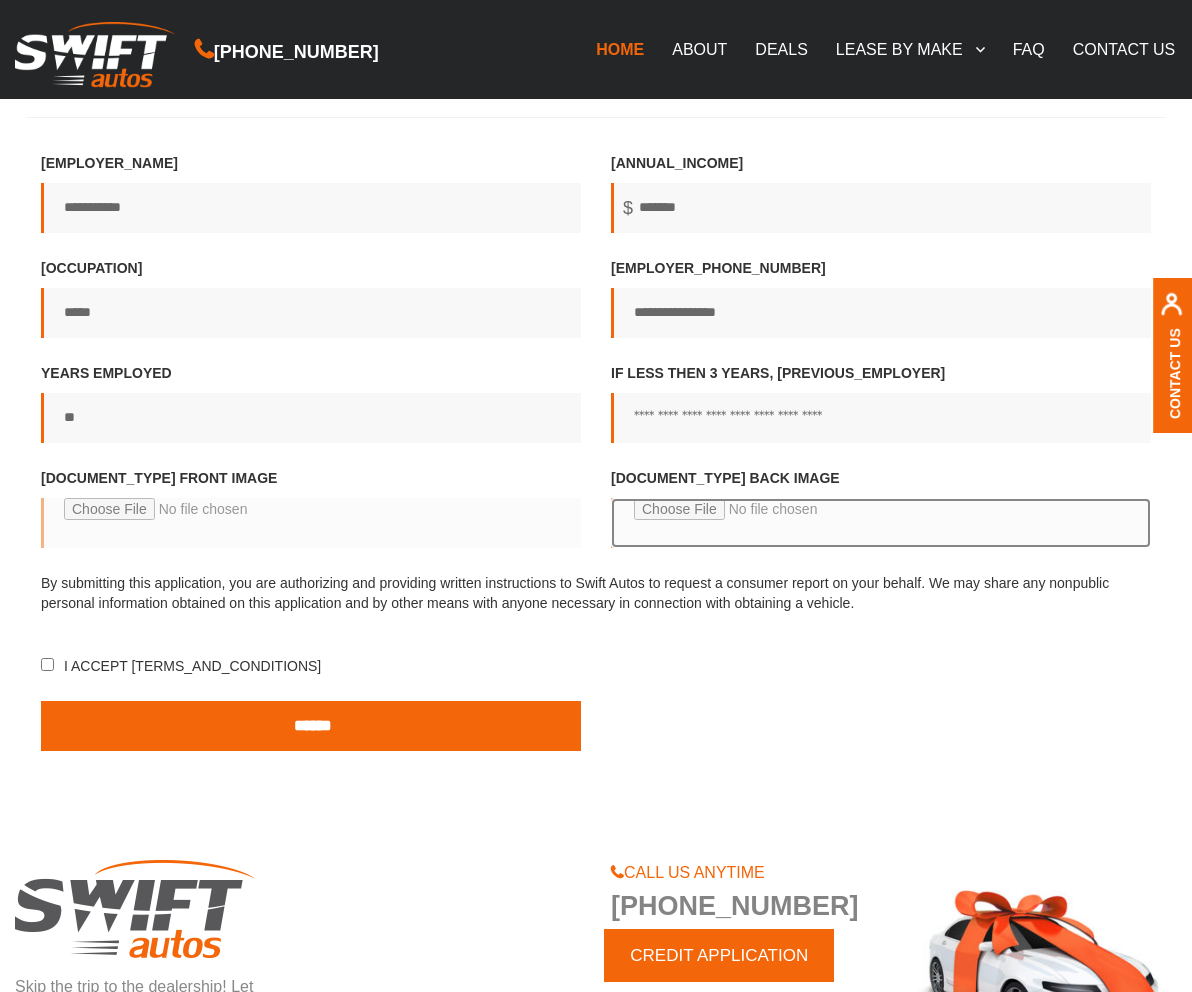 click on "Driving license back image" at bounding box center [881, 523] 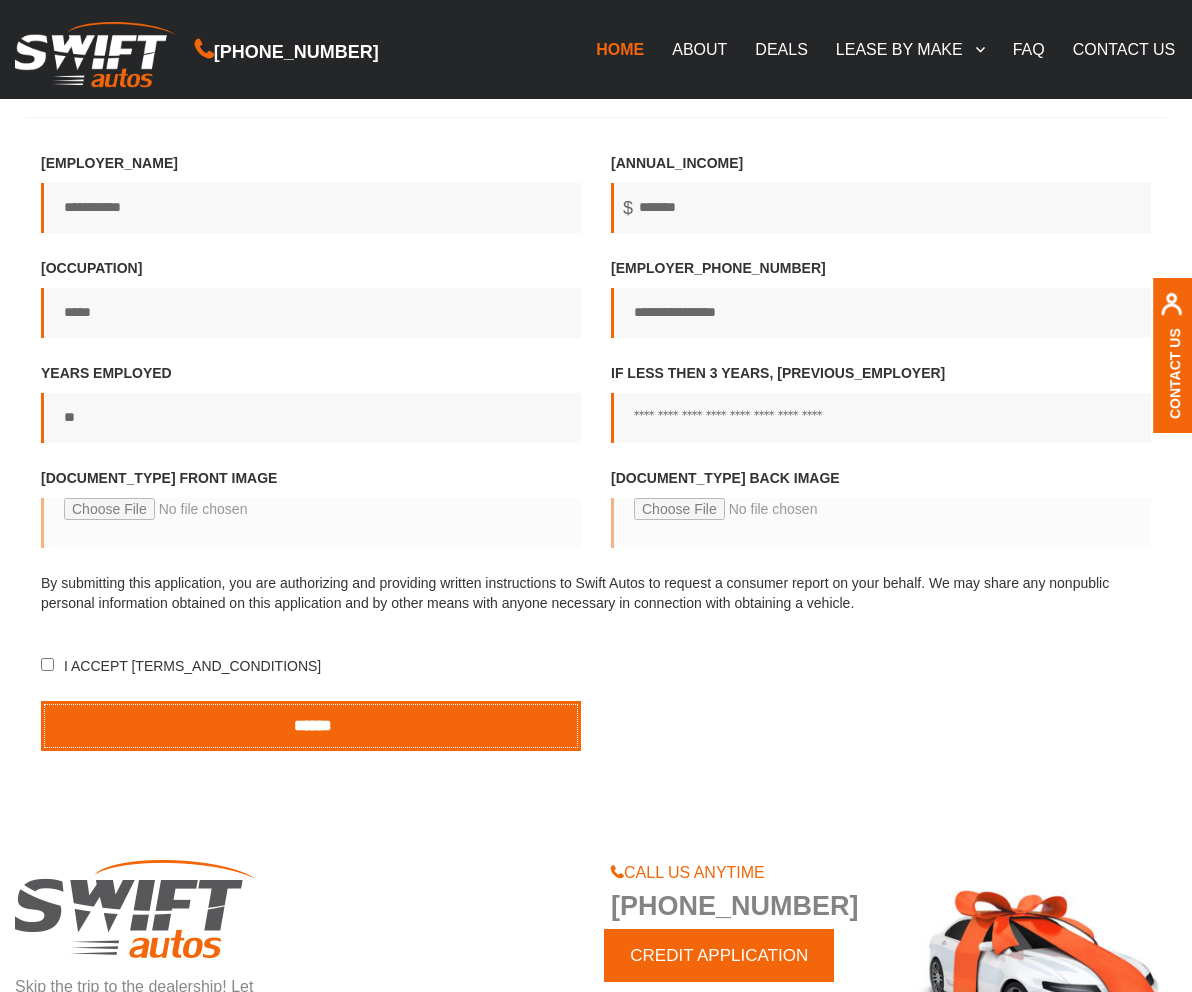 click on "******" at bounding box center (311, 726) 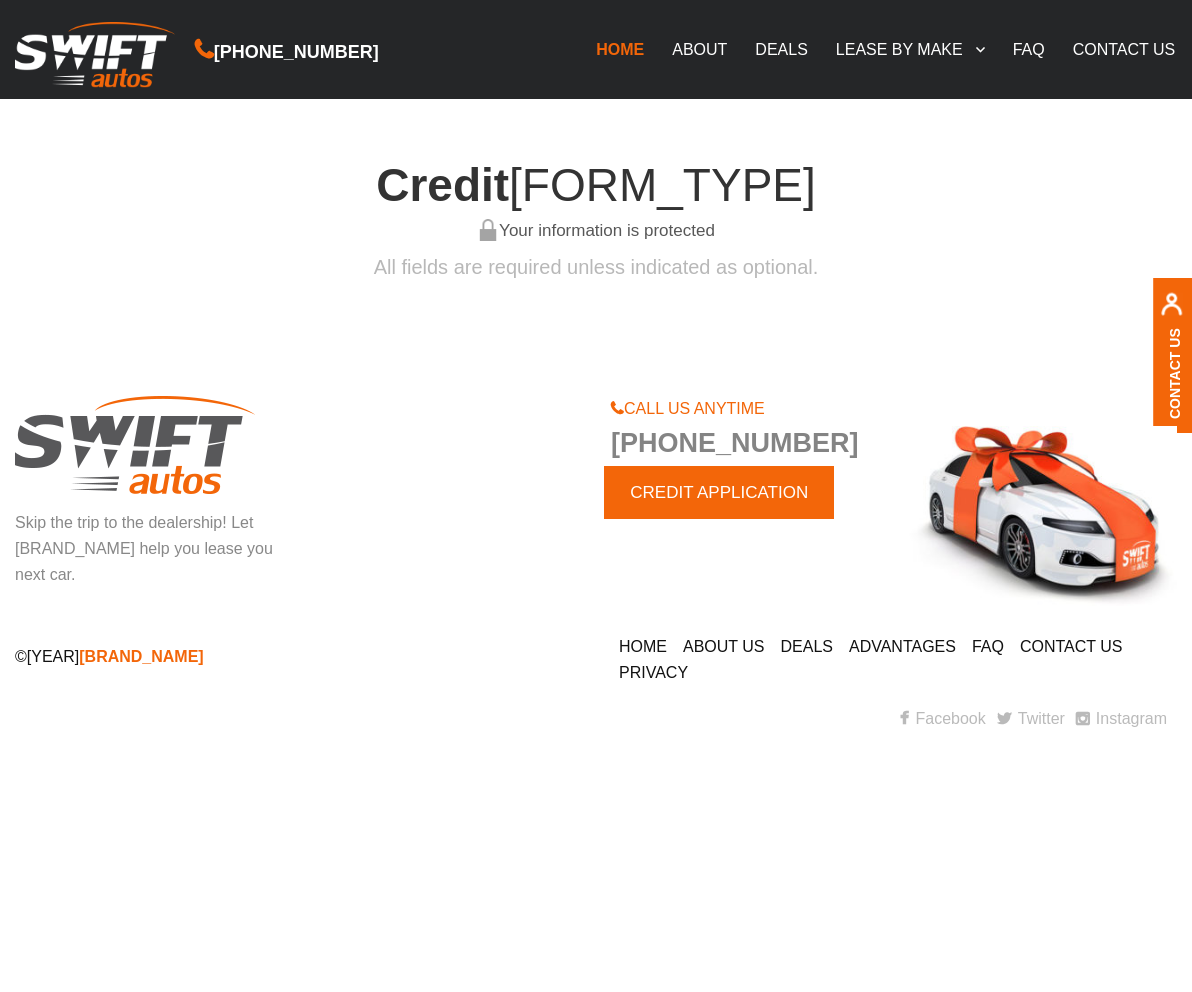 scroll, scrollTop: 0, scrollLeft: 0, axis: both 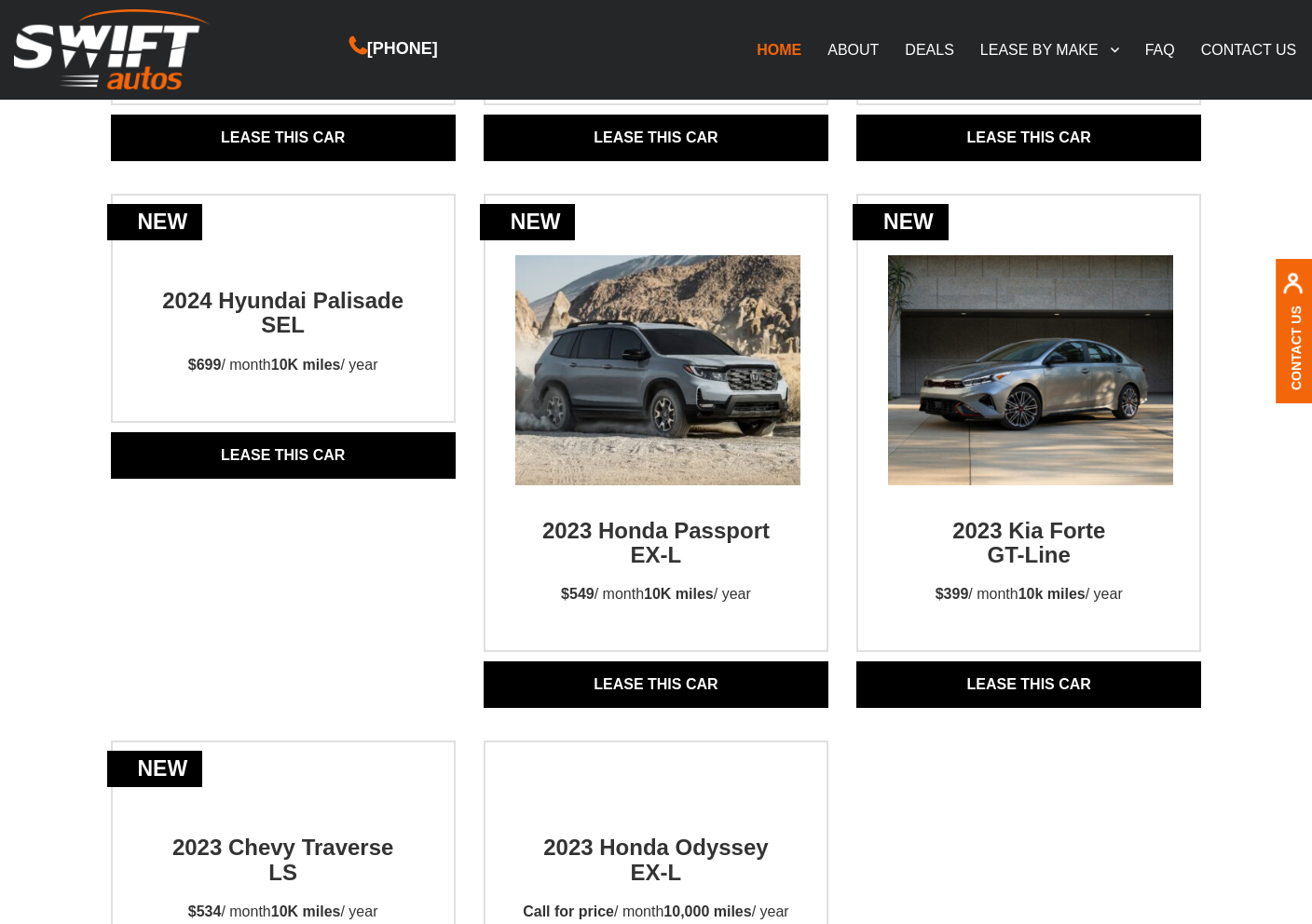 click on "Lease THIS CAR" at bounding box center [656, 685] 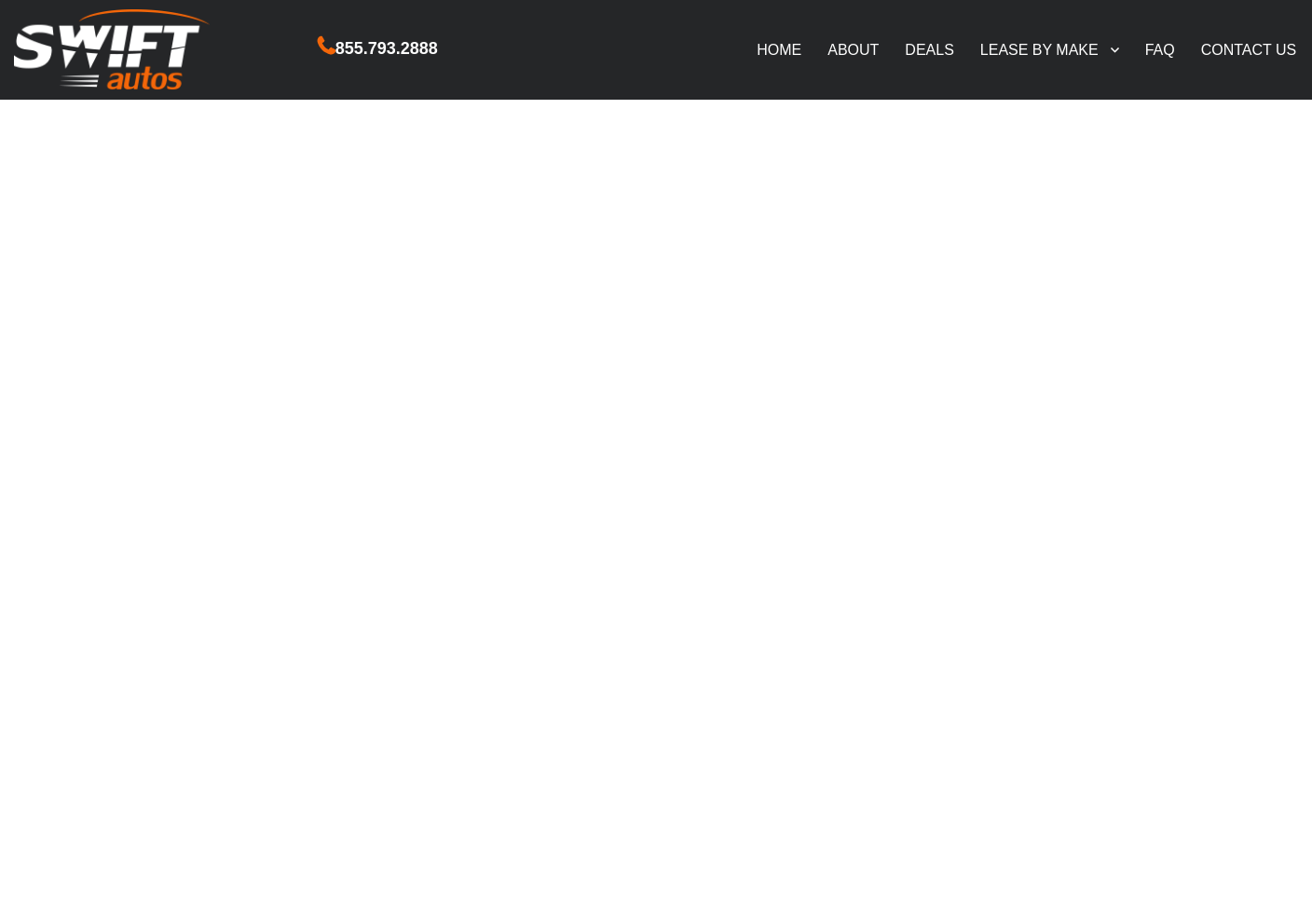 scroll, scrollTop: 0, scrollLeft: 0, axis: both 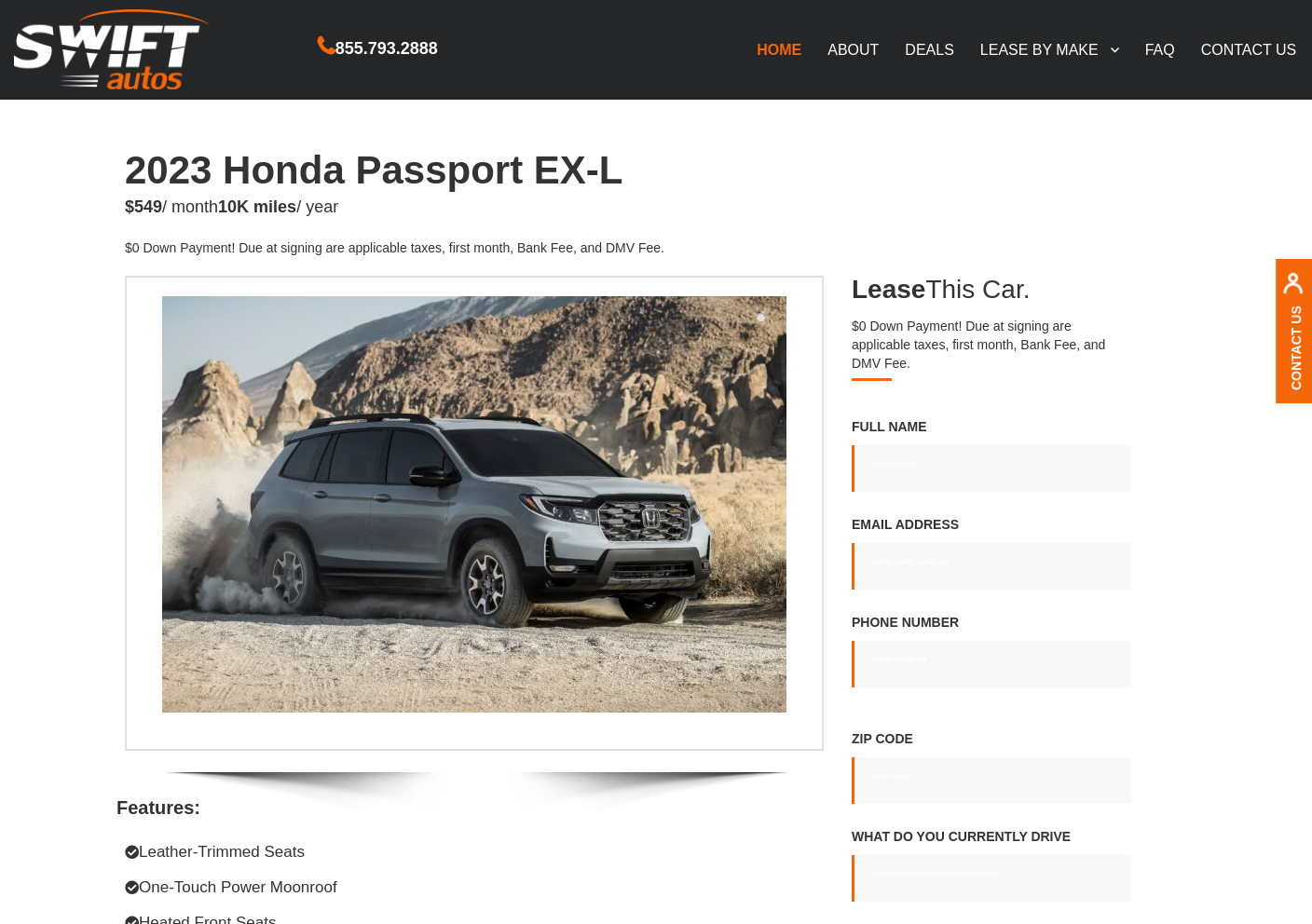 click on "**********" at bounding box center [656, 832] 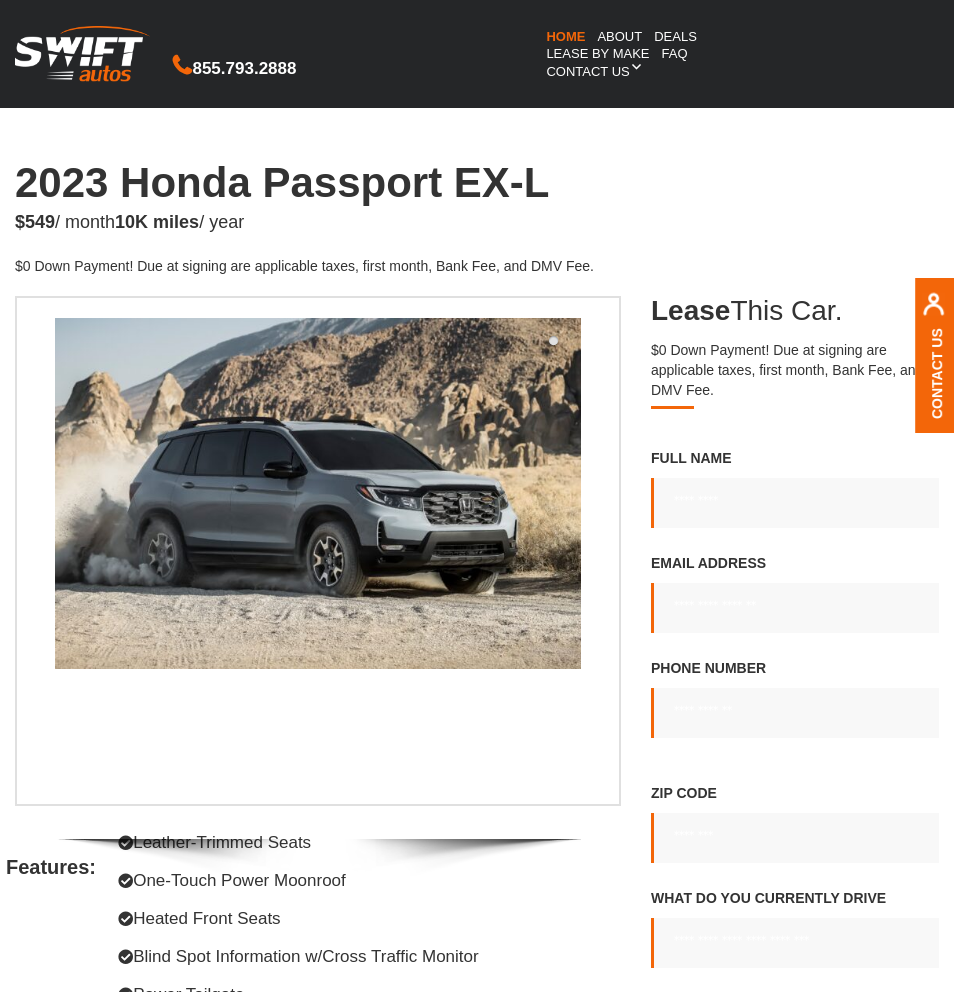 click on "1 features:
Leather-Trimmed Seats
One-Touch Power Moonroof
Heated Front Seats
Blind Spot Information w/Cross Traffic Monitor
Power Tailgate                      Description: The 2023 Honda Passport is like a steady left-fielder who makes solid plays, good catches, and plenty of base hits but never draws attention to himself. The Passport competes in the mid-size SUV segment against more than two dozen diverse rivals, all with different skill sets.  The two-row mid-size Passport is based on the larger three-row Honda Pilot and offers all of the automaker’s latest safety and driver-assistance features standard. The Passport pairs the tech with a punchy V-6 engine, a nine-speed automatic transmission, and standard all-wheel drive. The Passport delivers adequate power and performance, can tow up to 5,000 pounds, and is a capable family hauler.  Deal:" at bounding box center (318, 951) 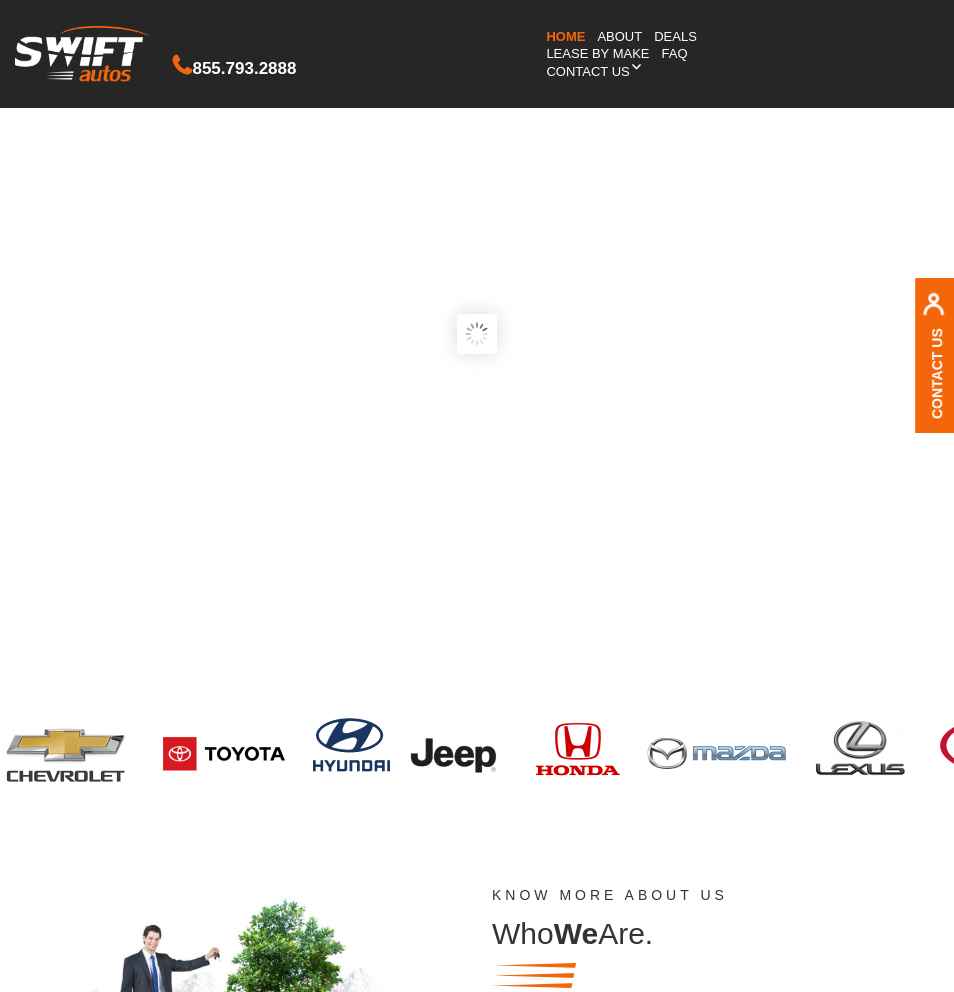 scroll, scrollTop: 3130, scrollLeft: 0, axis: vertical 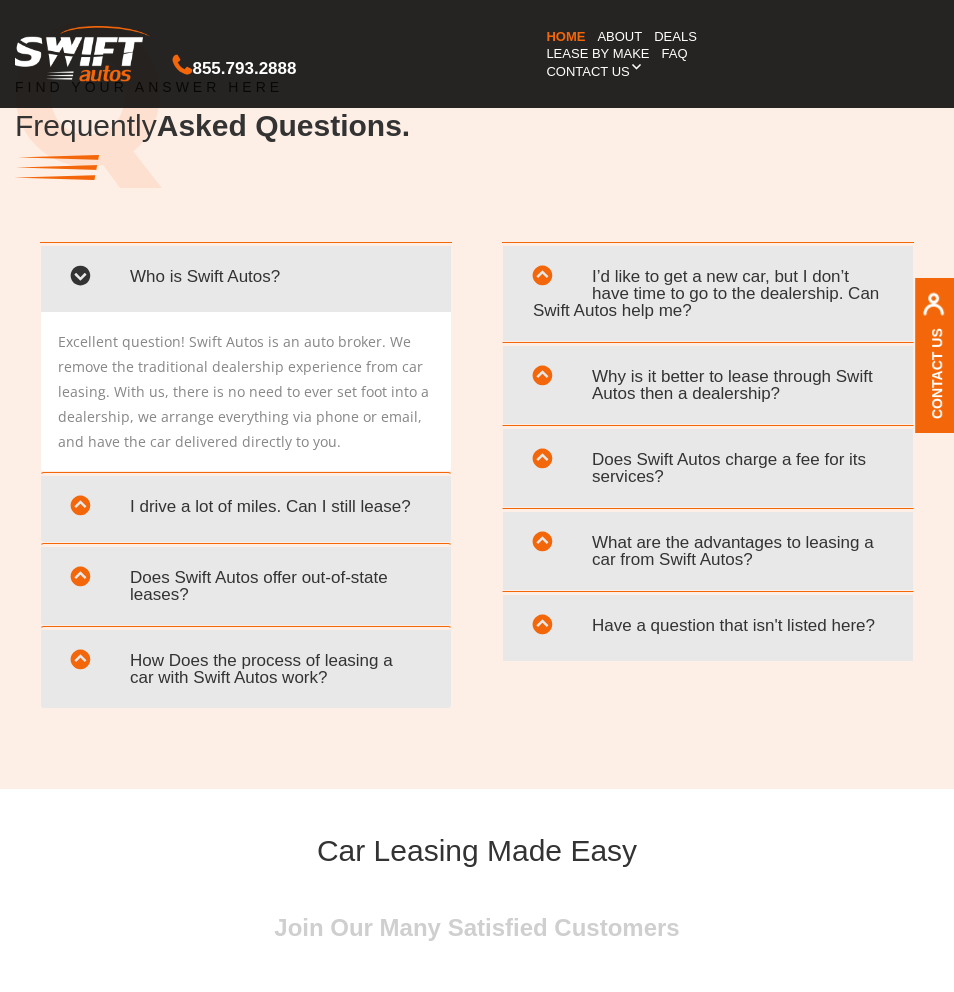 click at bounding box center (80, 580) 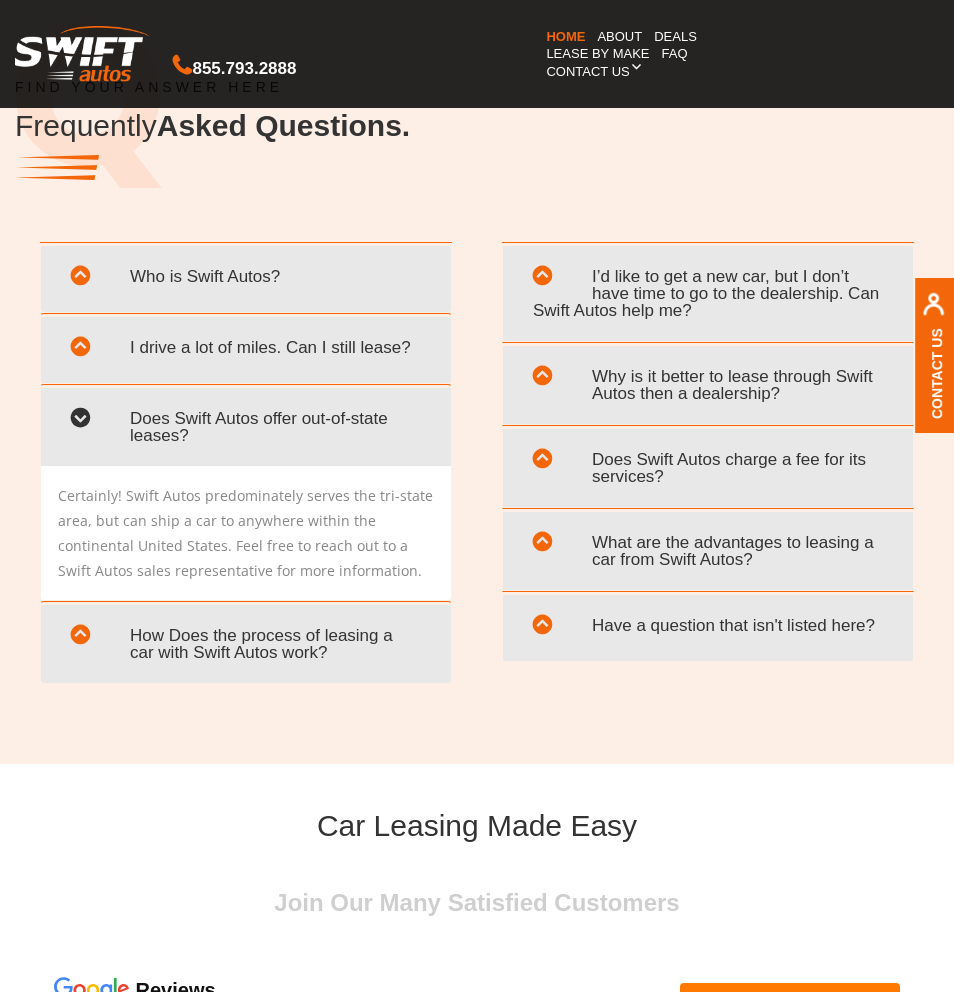click at bounding box center (80, 638) 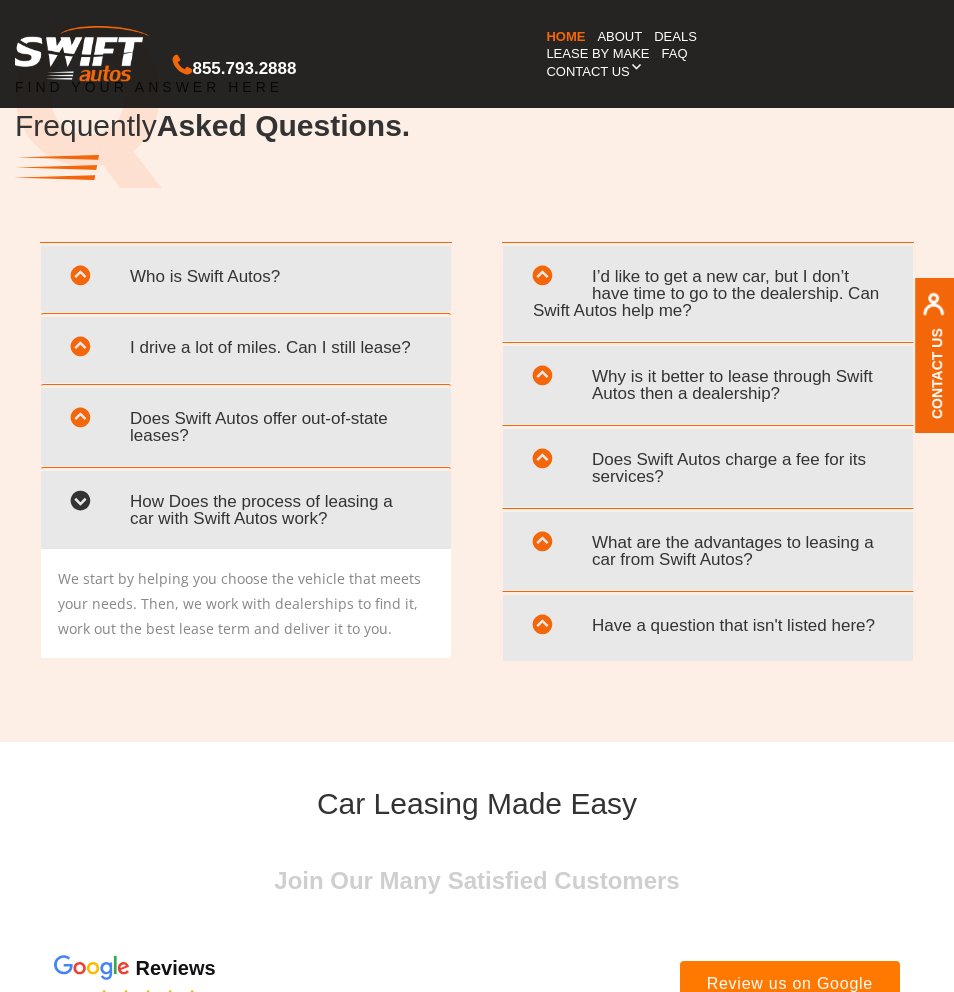 click at bounding box center (542, 545) 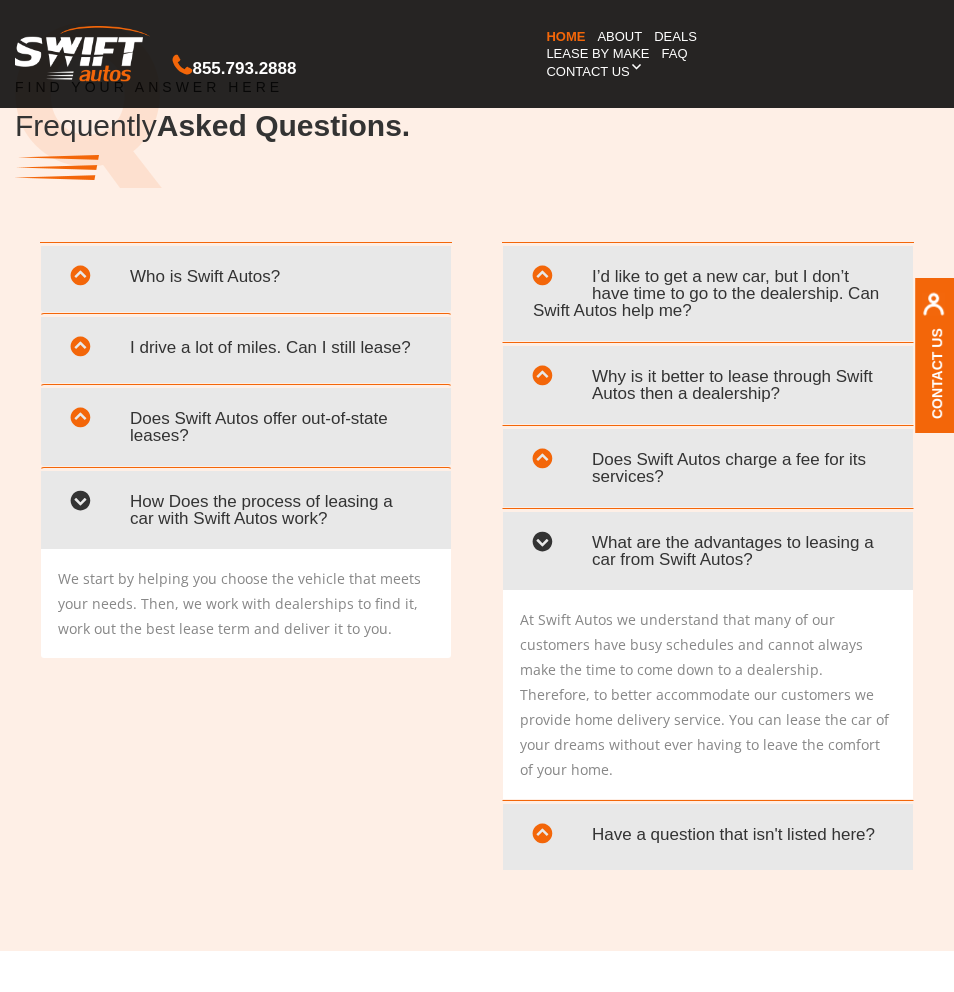 click on "Why is it better to lease through Swift Autos then a dealership?" at bounding box center [708, 385] 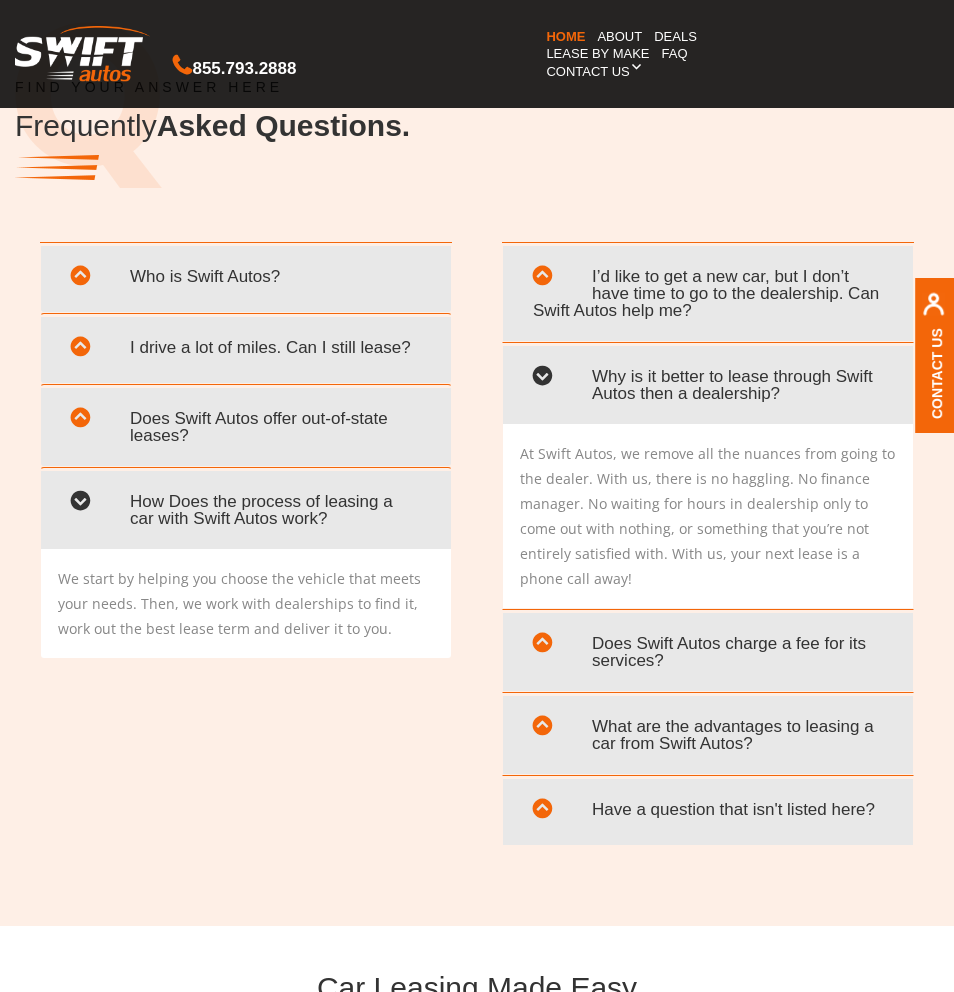 click on "I’d like to get a new car, but I don’t have time to go to the dealership. Can Swift Autos help me?" at bounding box center [708, 293] 